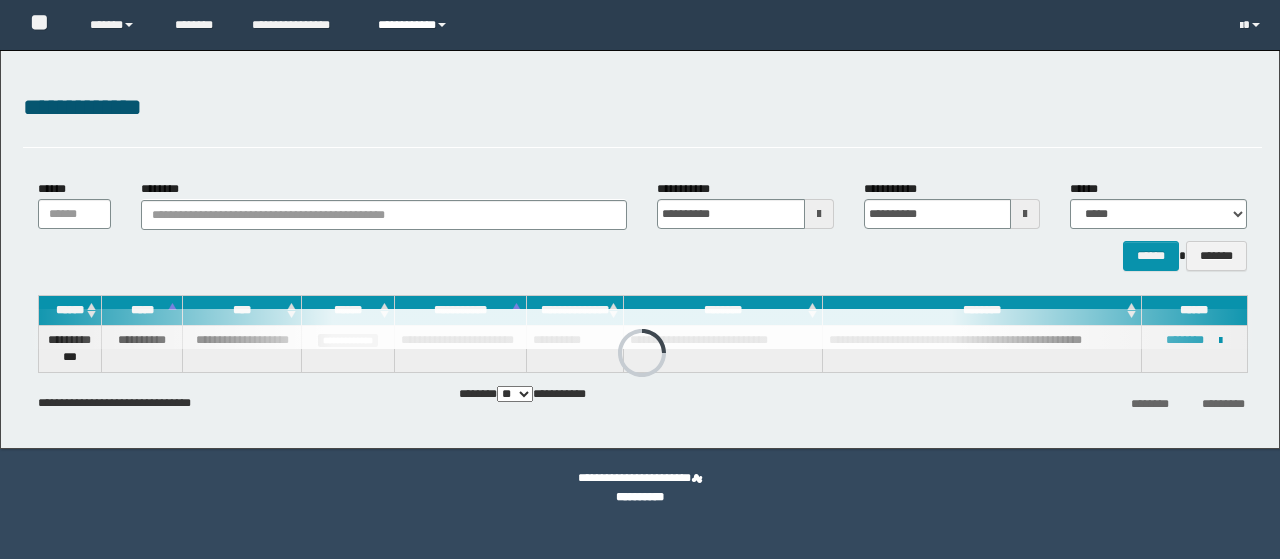 scroll, scrollTop: 0, scrollLeft: 0, axis: both 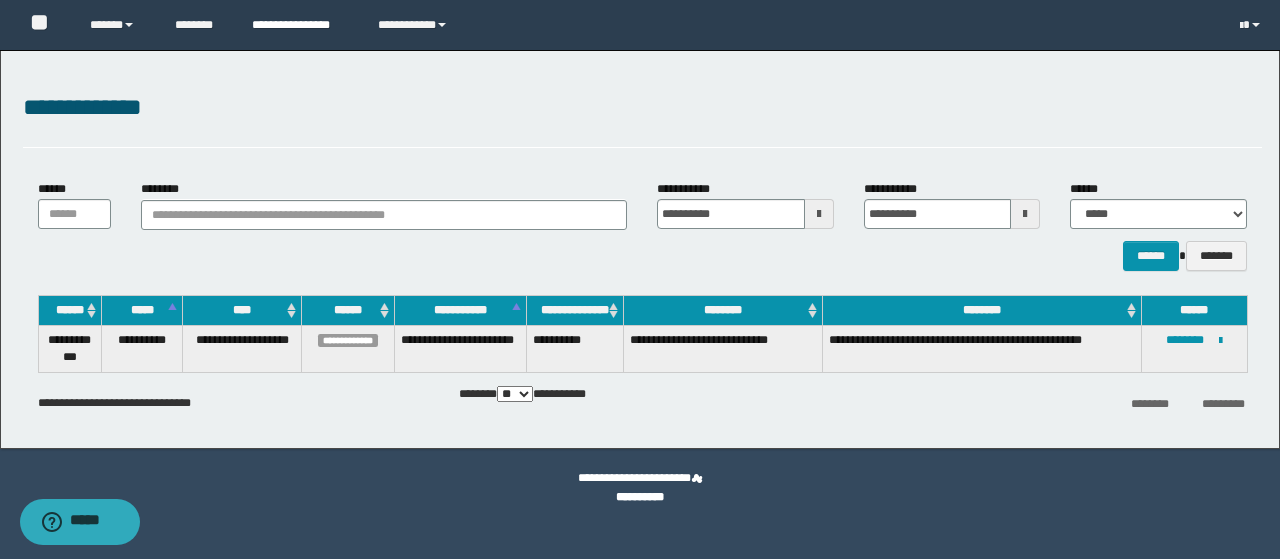 click on "**********" at bounding box center (300, 25) 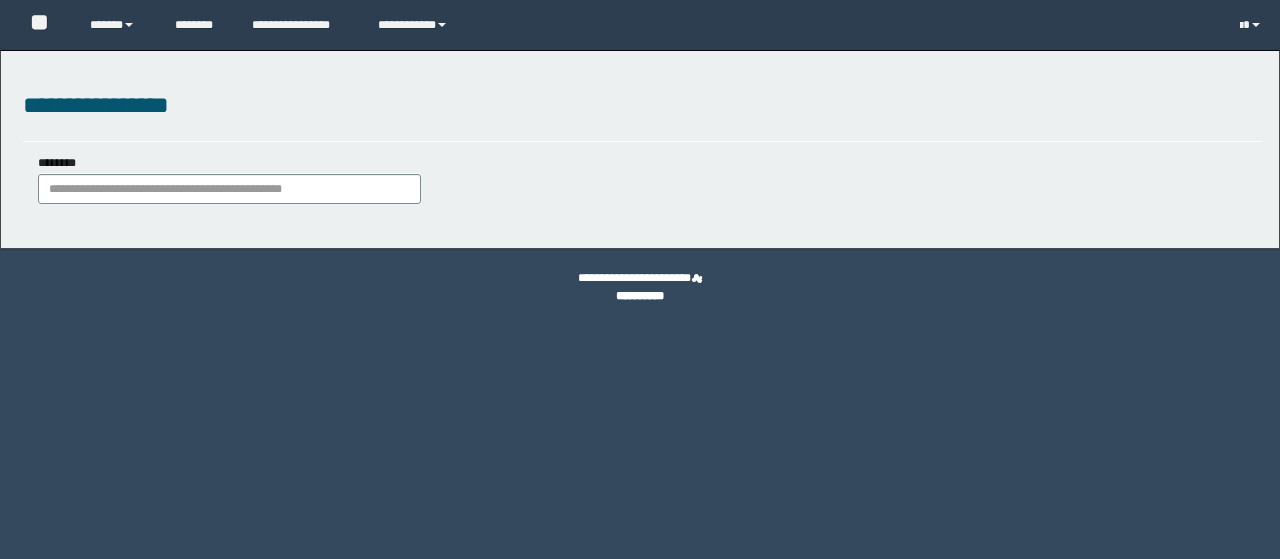 scroll, scrollTop: 0, scrollLeft: 0, axis: both 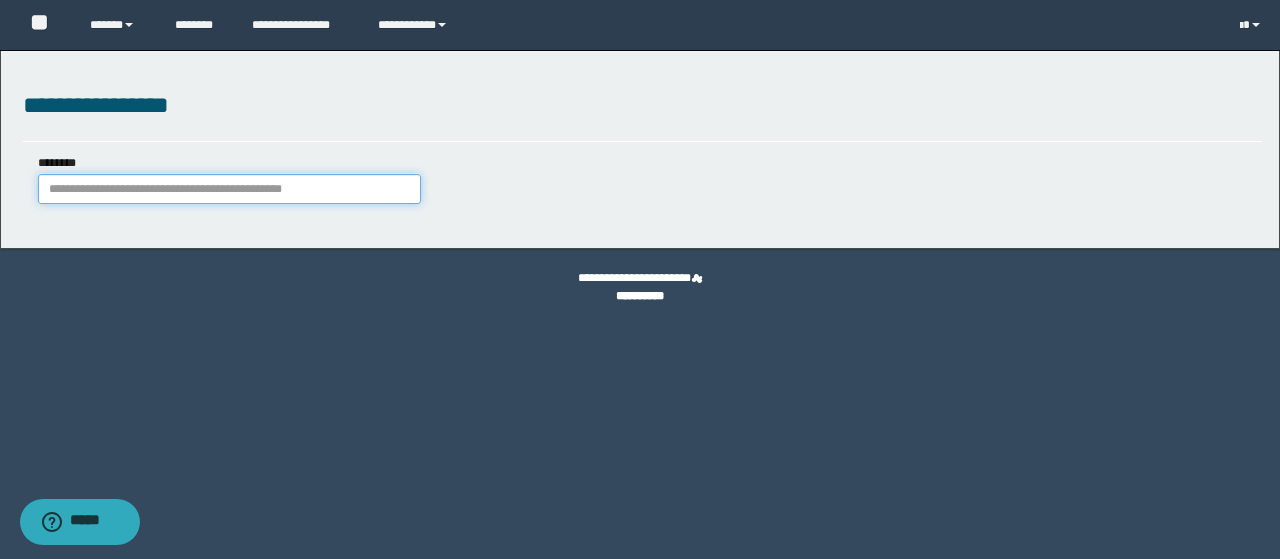 drag, startPoint x: 51, startPoint y: 184, endPoint x: 66, endPoint y: 182, distance: 15.132746 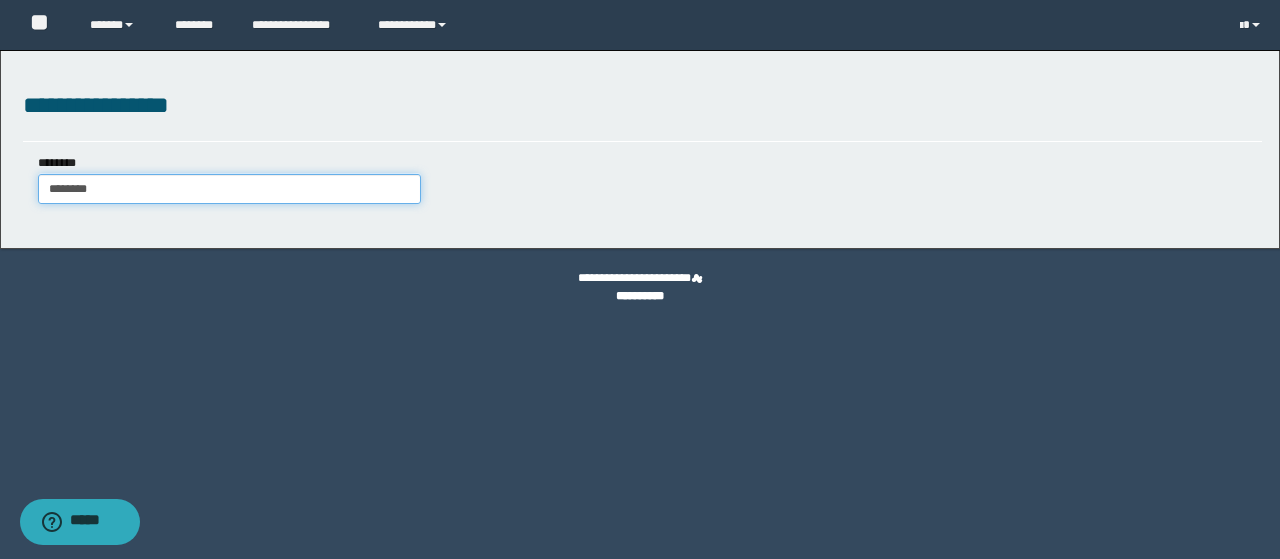 type on "********" 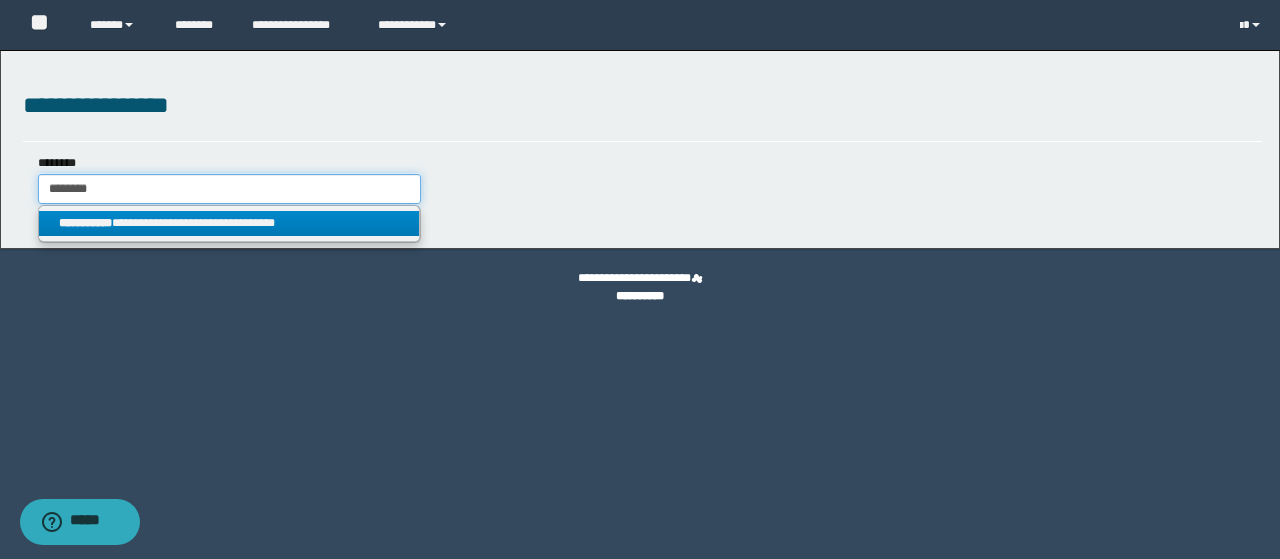 type on "********" 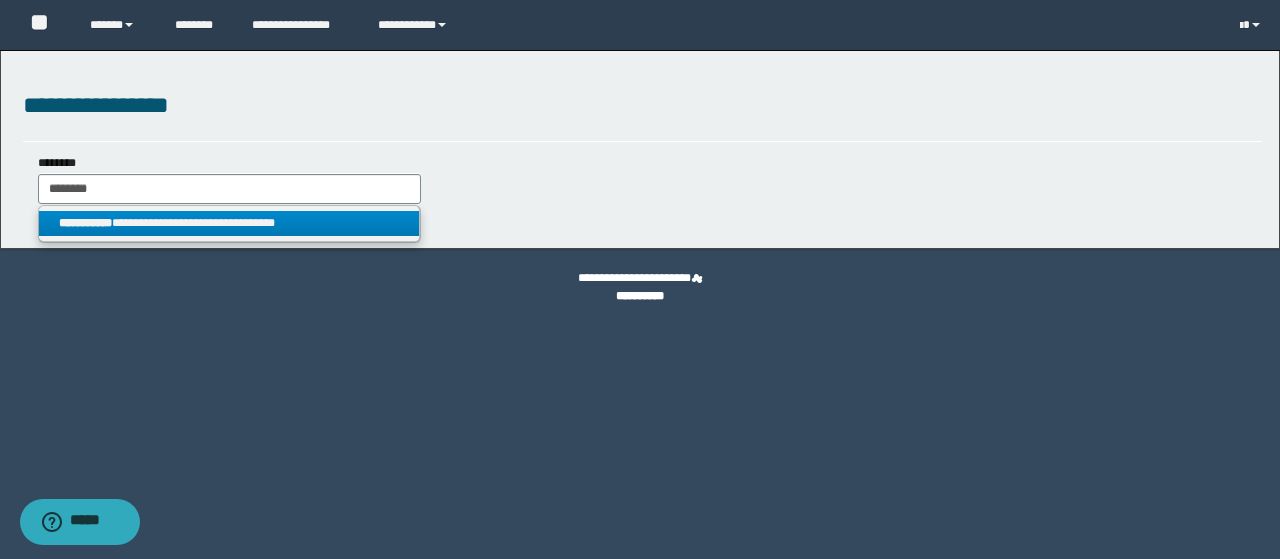 click on "**********" at bounding box center (229, 223) 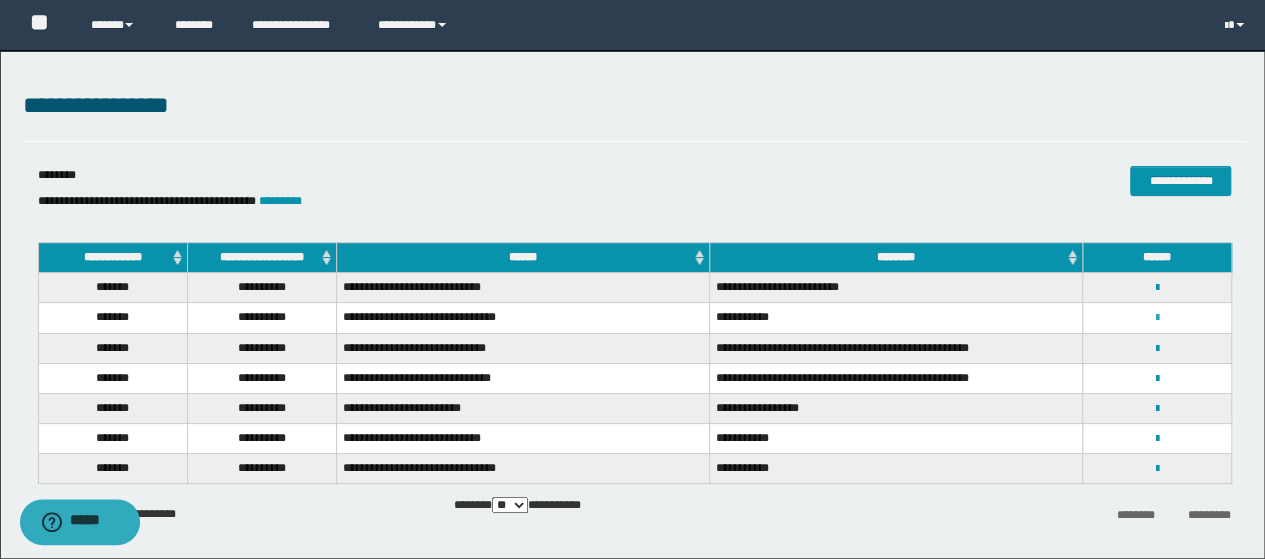 click at bounding box center (1157, 318) 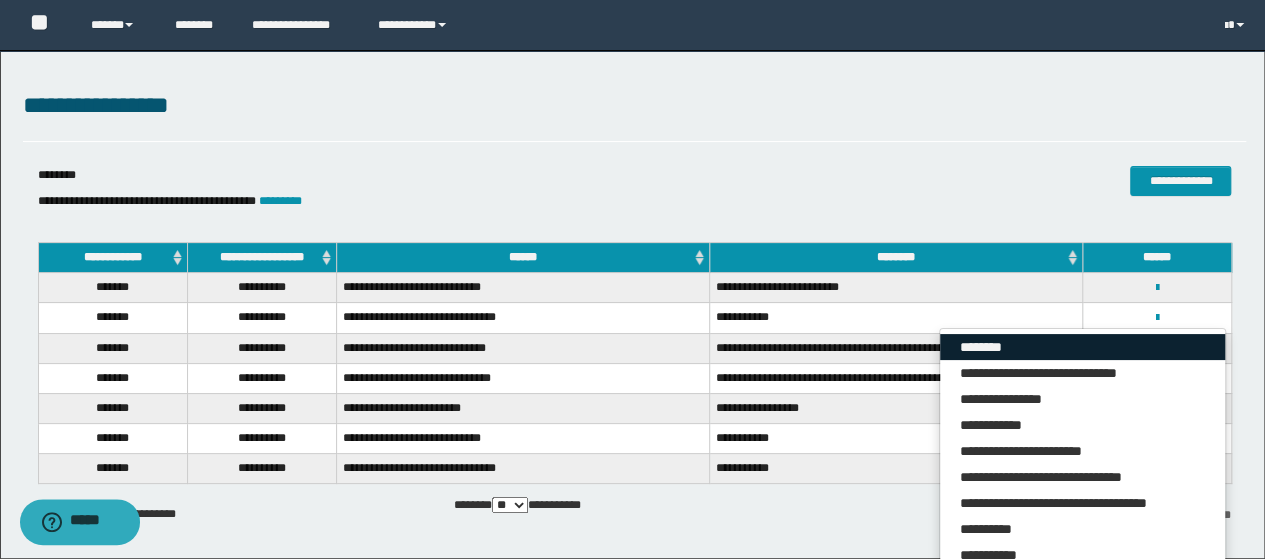 click on "********" at bounding box center [1082, 347] 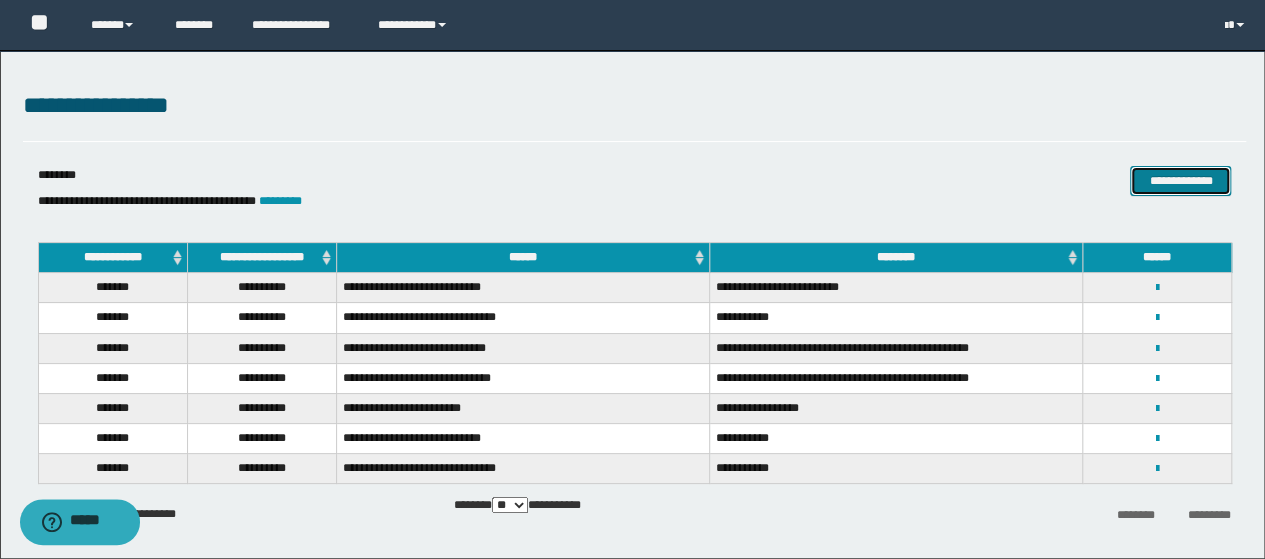 click on "**********" at bounding box center [1180, 180] 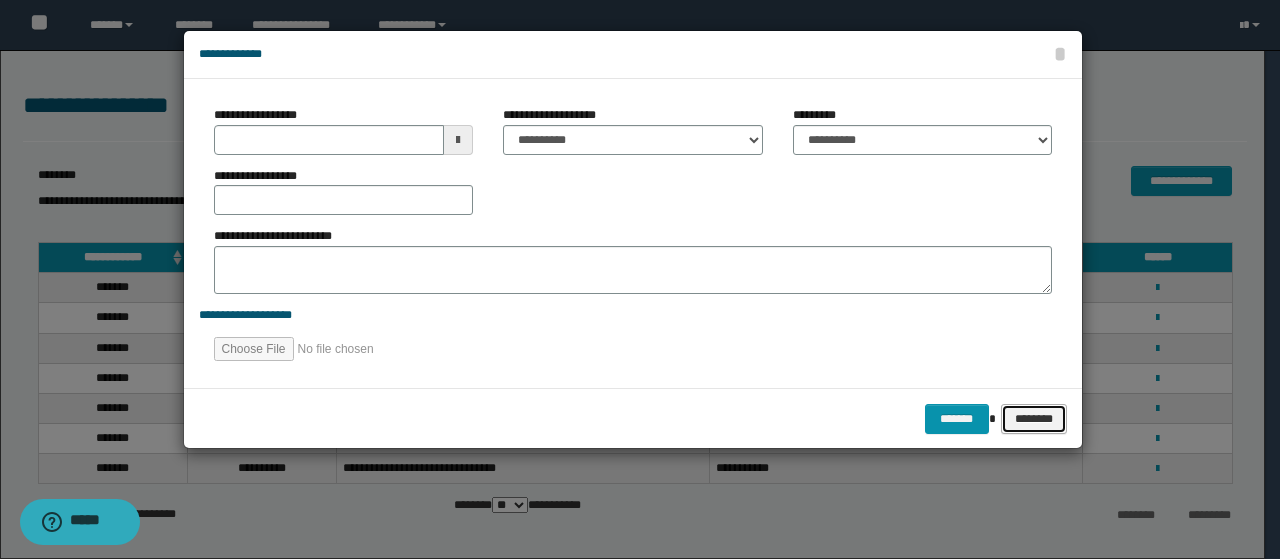 click on "********" at bounding box center (1034, 418) 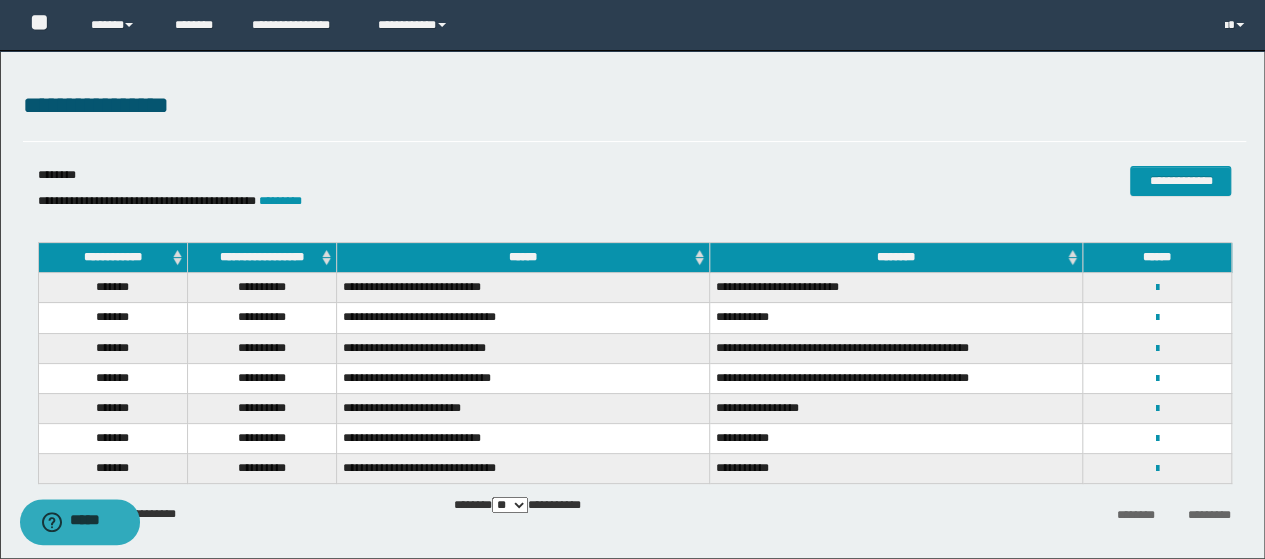 scroll, scrollTop: 77, scrollLeft: 0, axis: vertical 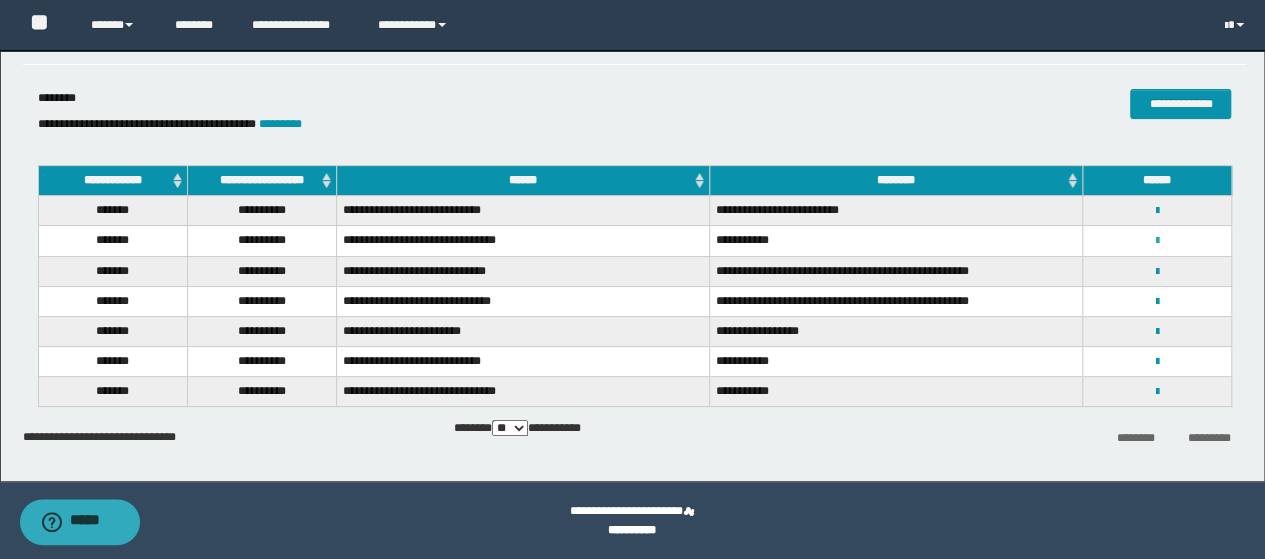 click at bounding box center (1157, 241) 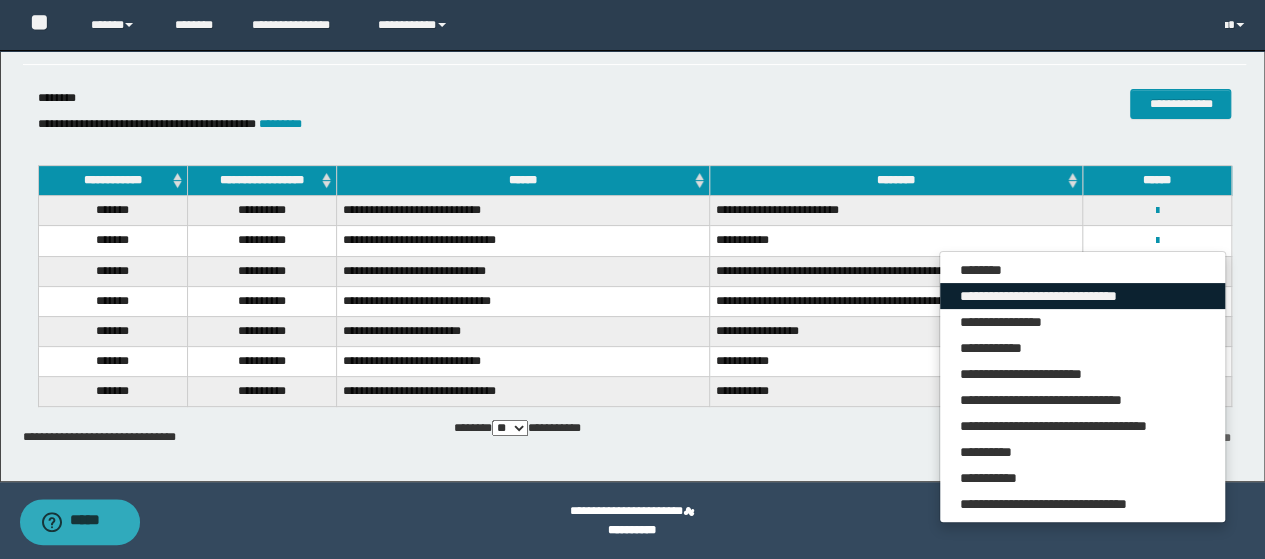 click on "**********" at bounding box center (1082, 296) 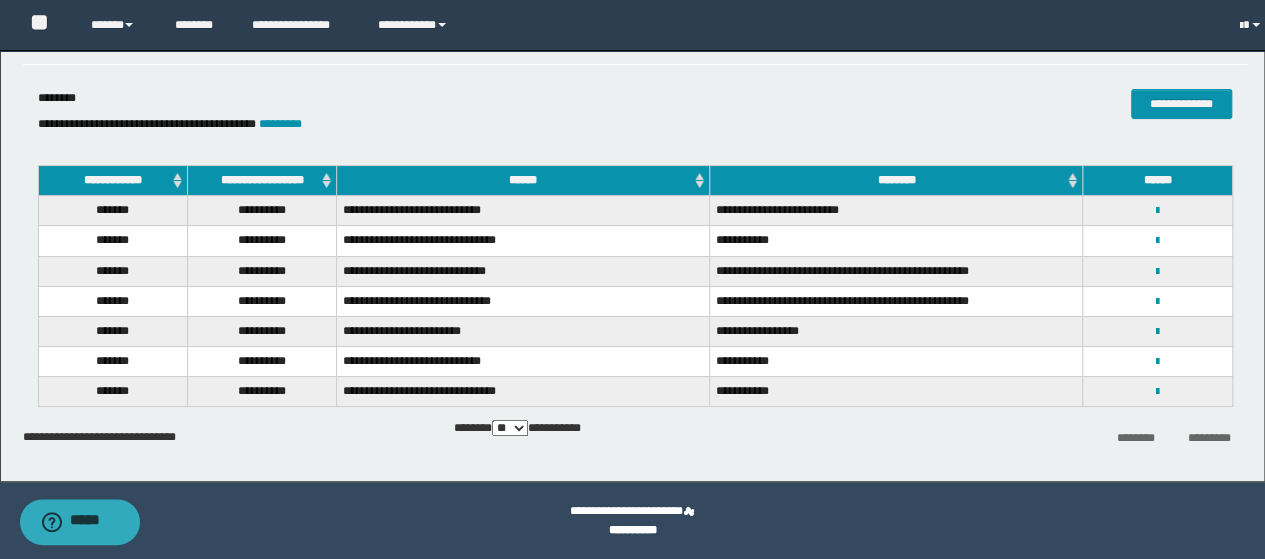 scroll, scrollTop: 0, scrollLeft: 0, axis: both 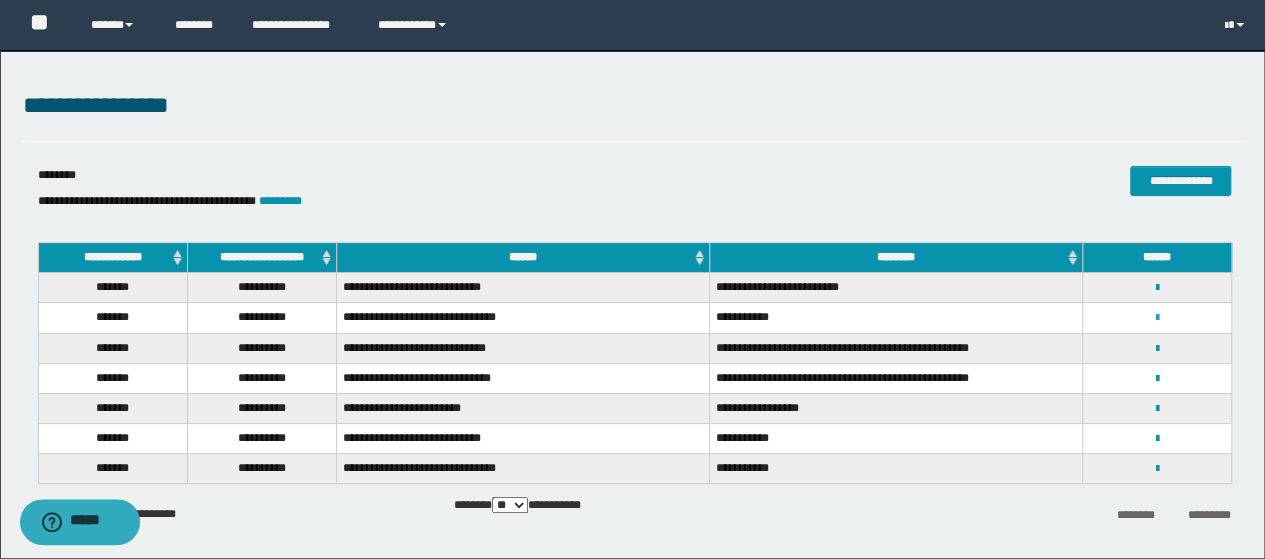 click at bounding box center (1157, 318) 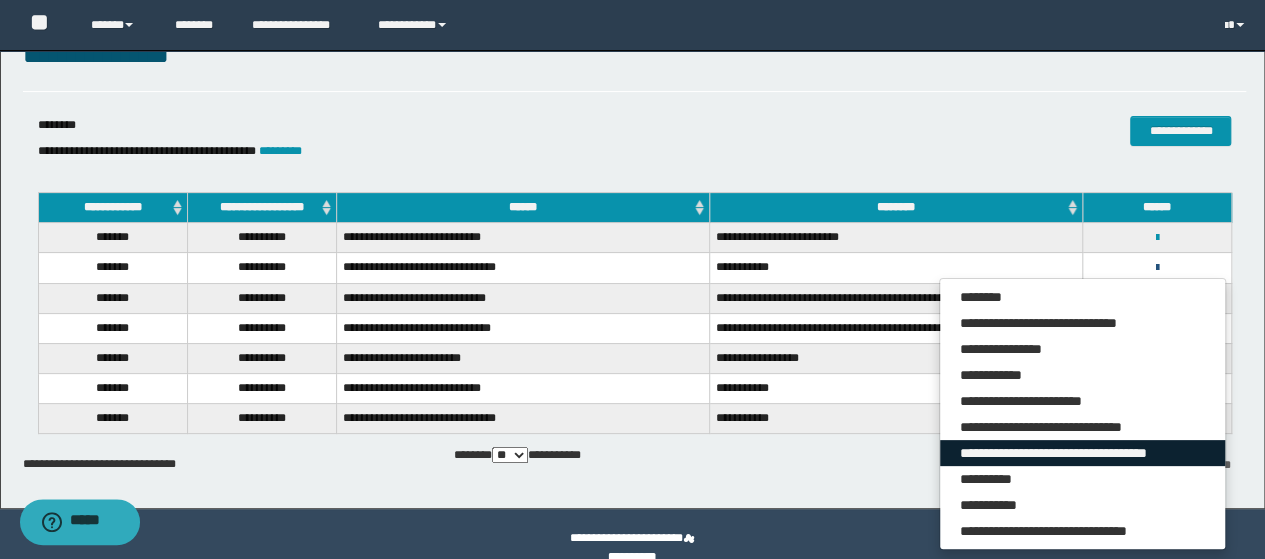 scroll, scrollTop: 77, scrollLeft: 0, axis: vertical 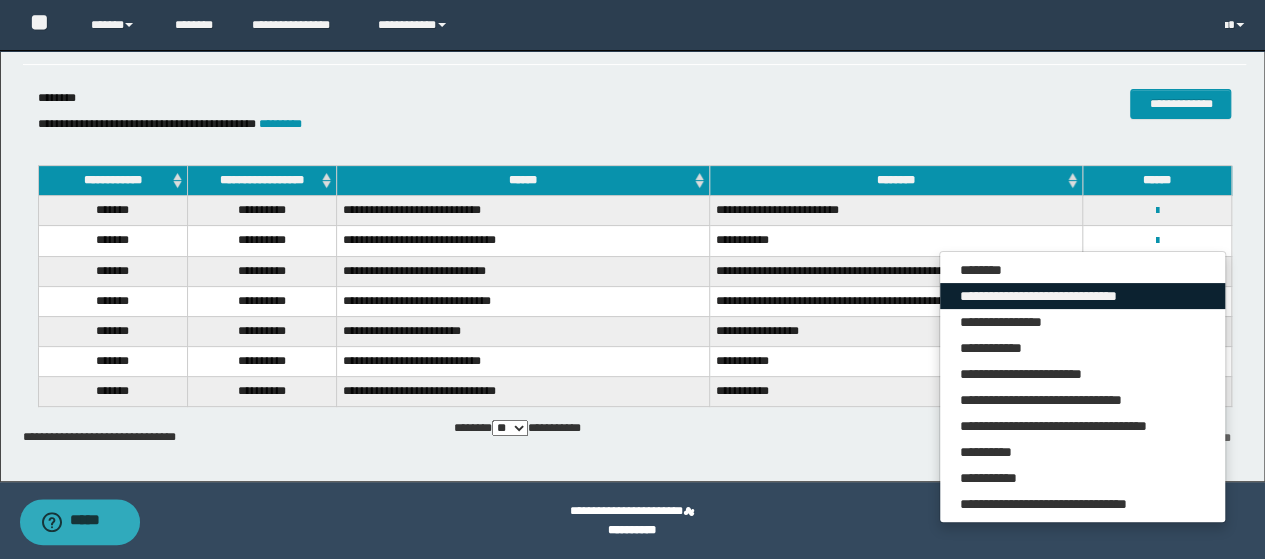 click on "**********" at bounding box center [1082, 296] 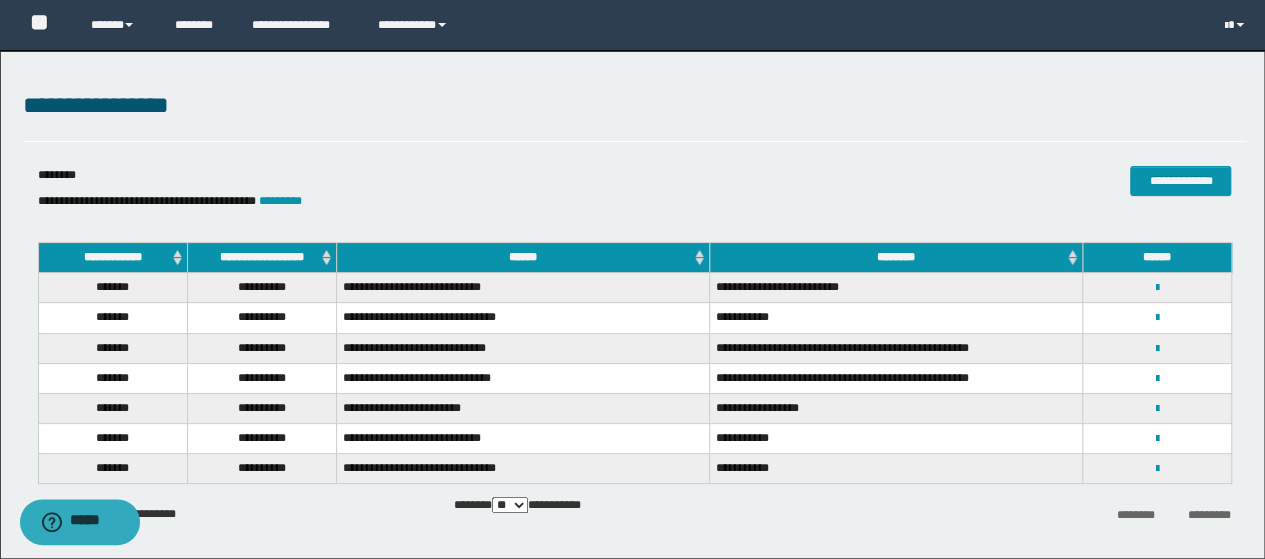 scroll, scrollTop: 77, scrollLeft: 0, axis: vertical 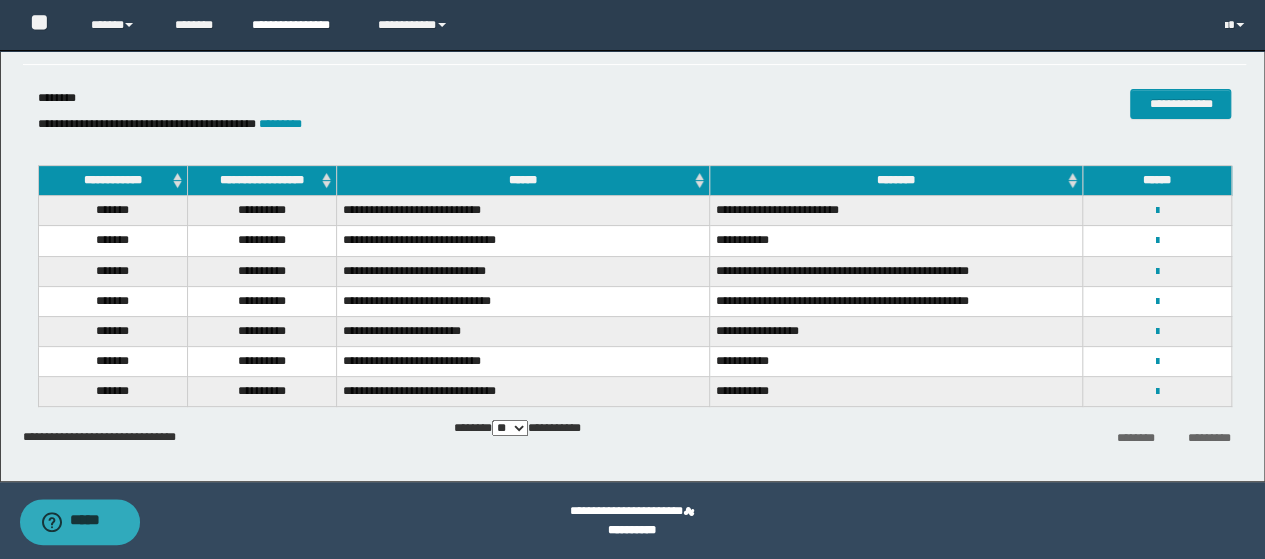 click on "**********" at bounding box center (300, 25) 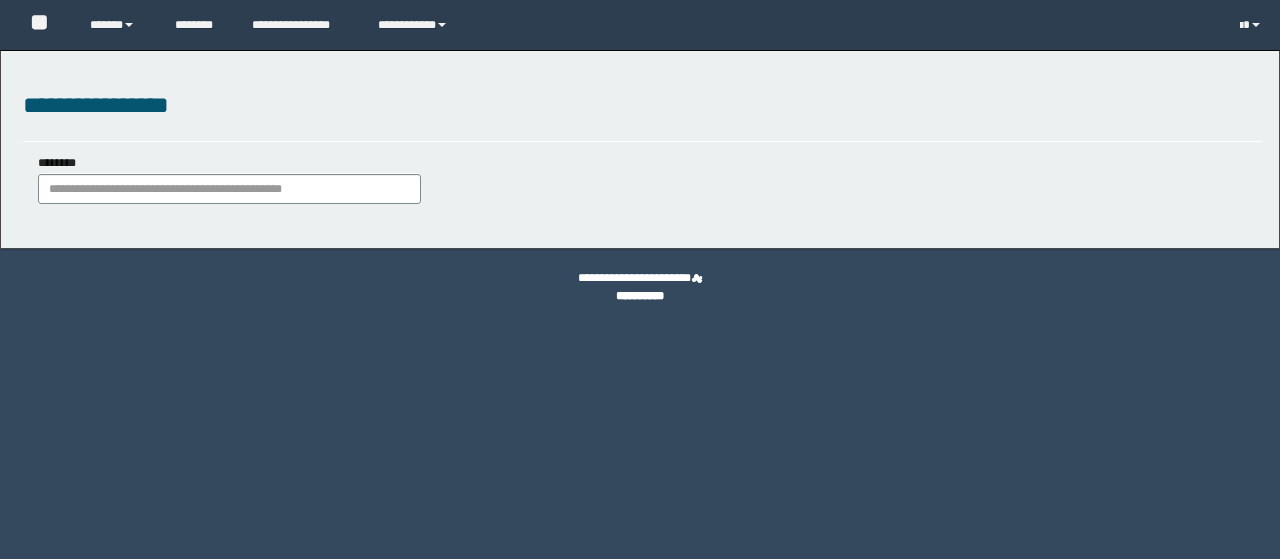 scroll, scrollTop: 0, scrollLeft: 0, axis: both 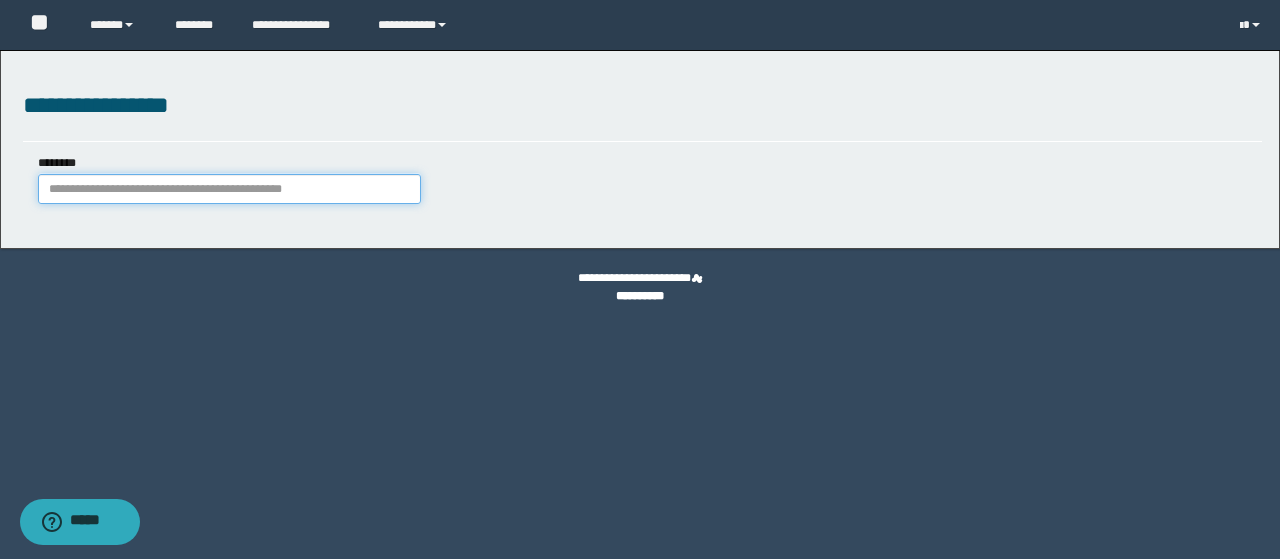 click on "********" at bounding box center (229, 189) 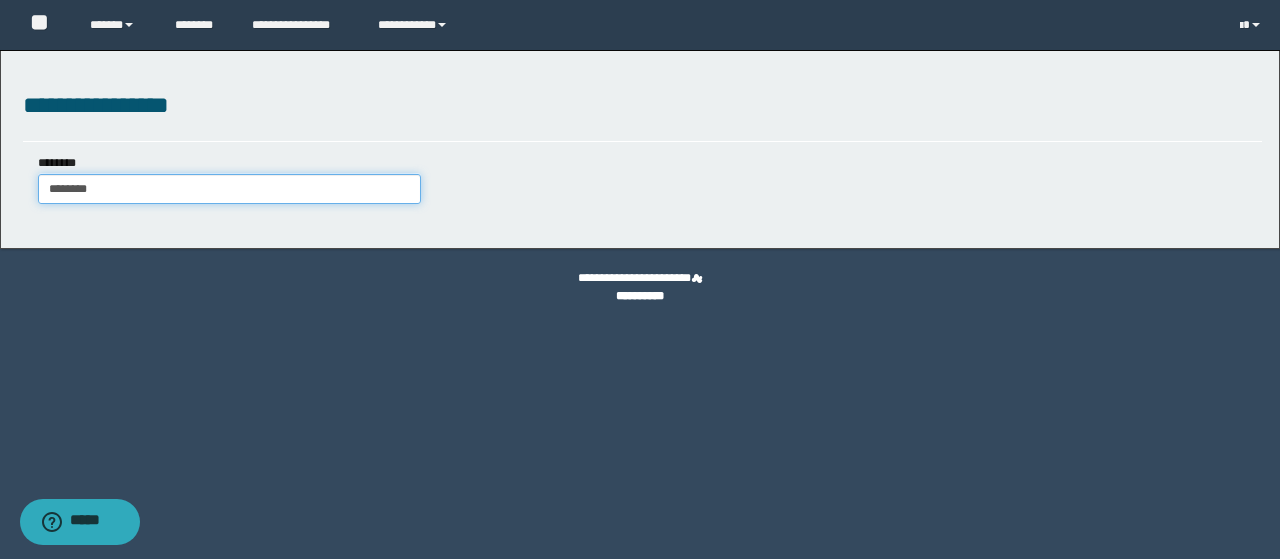 type on "********" 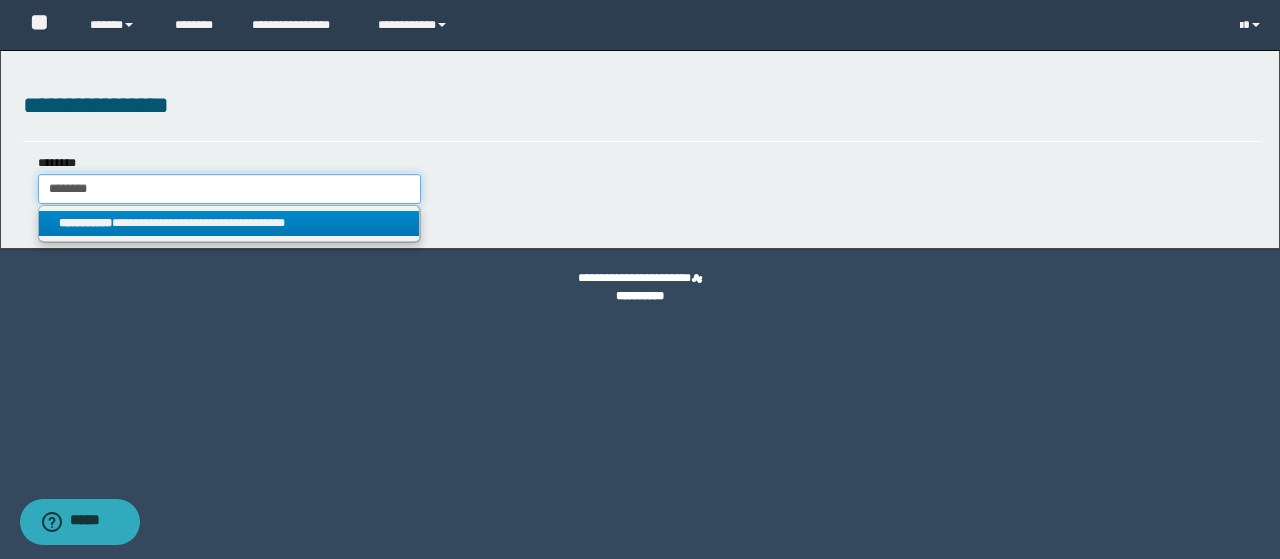 type on "********" 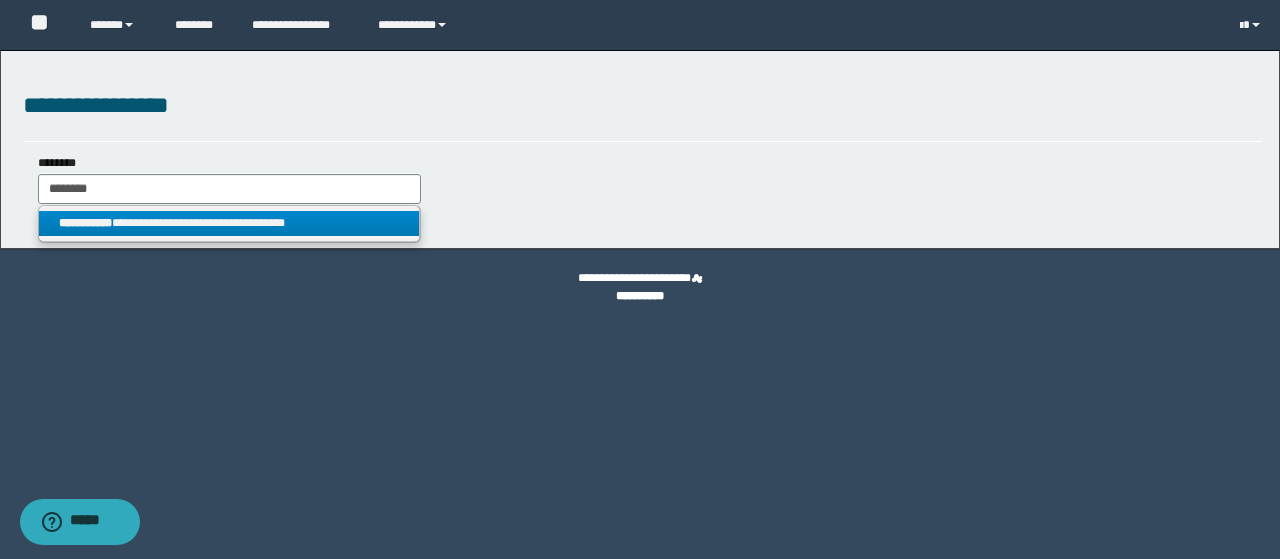 click on "**********" at bounding box center [229, 223] 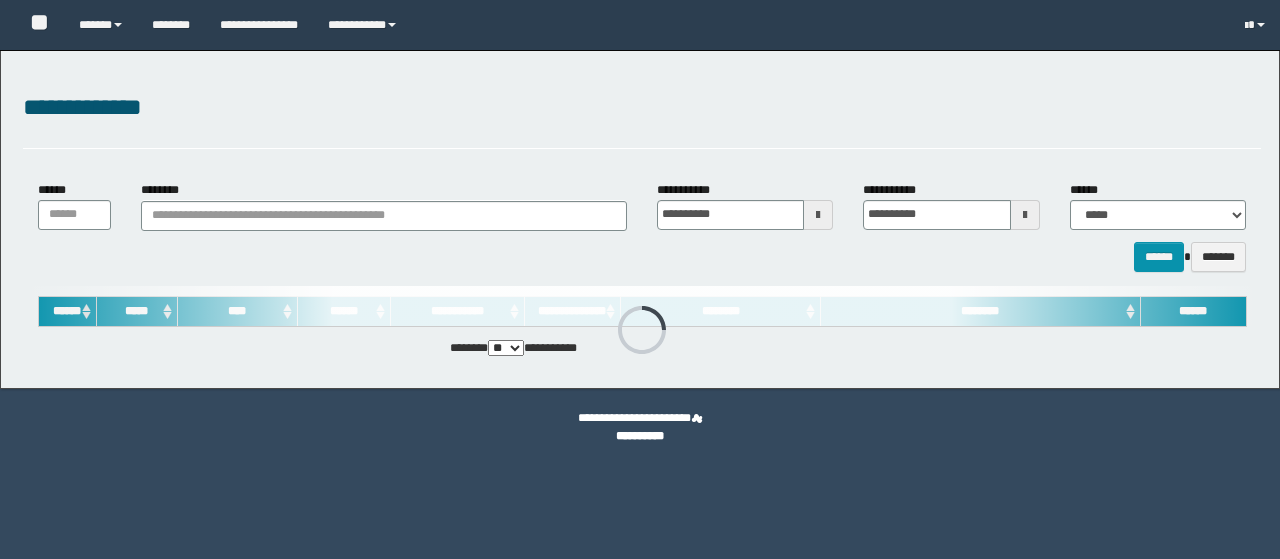 scroll, scrollTop: 0, scrollLeft: 0, axis: both 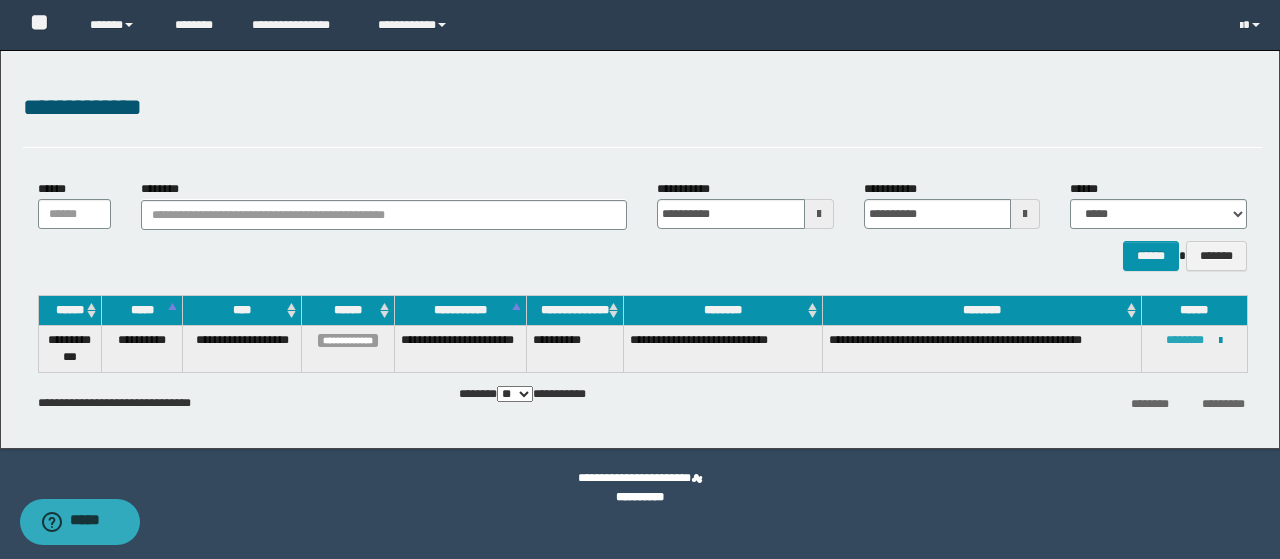click on "********" at bounding box center (1185, 340) 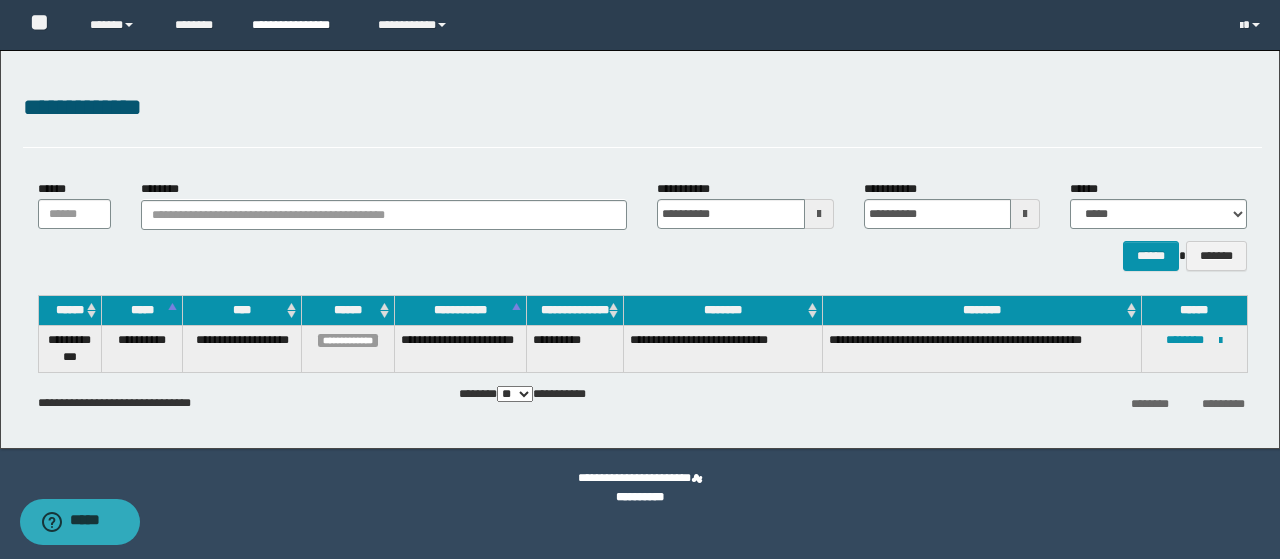 click on "**********" at bounding box center [300, 25] 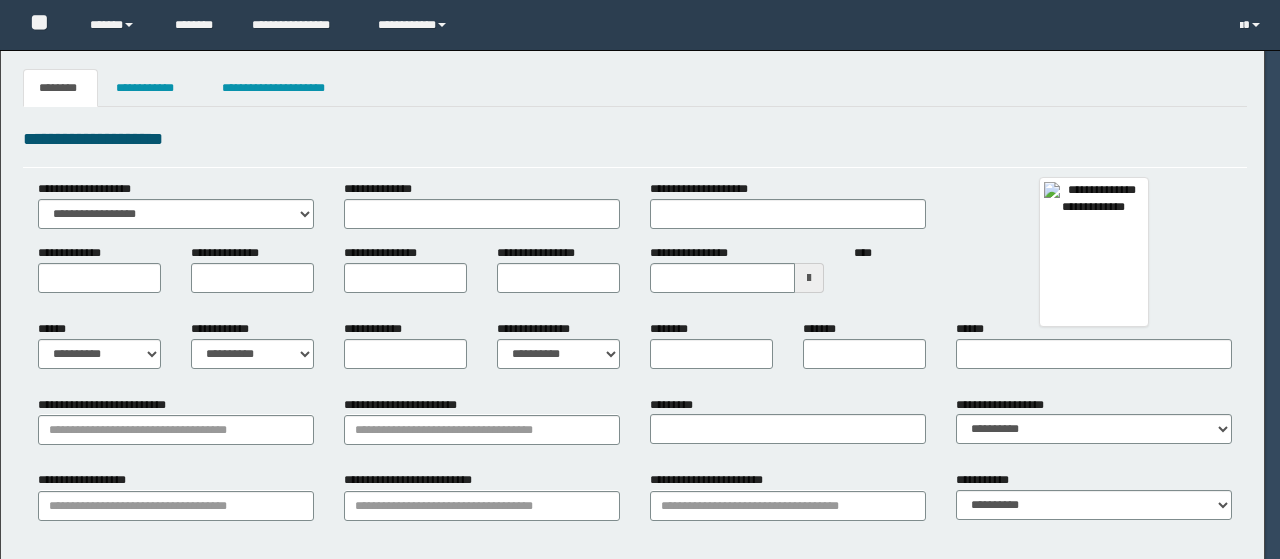scroll, scrollTop: 0, scrollLeft: 0, axis: both 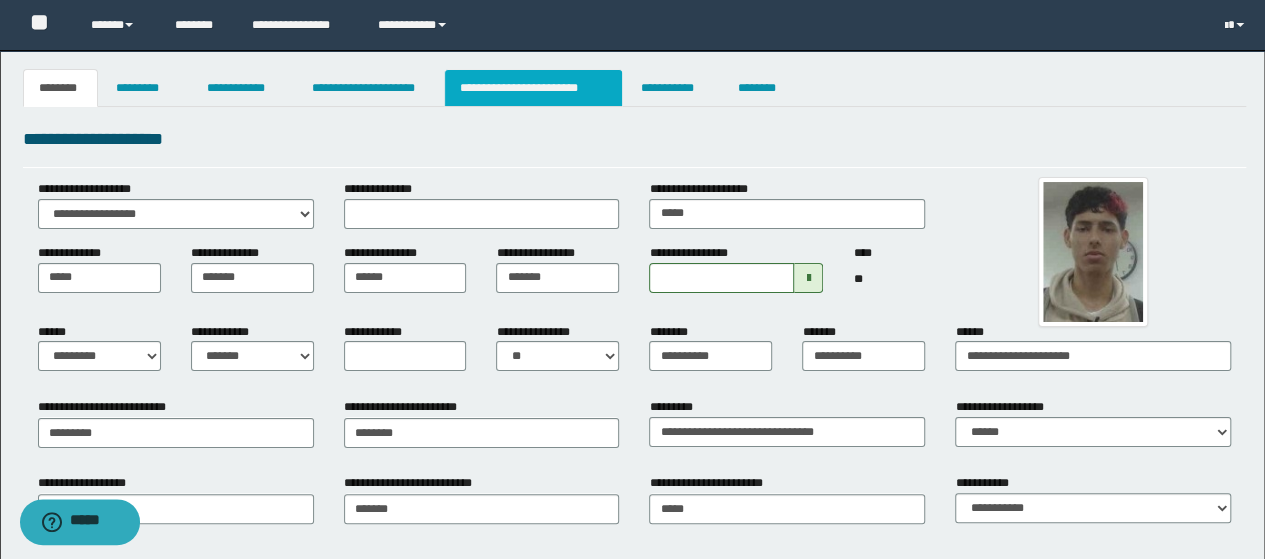 click on "**********" at bounding box center (533, 88) 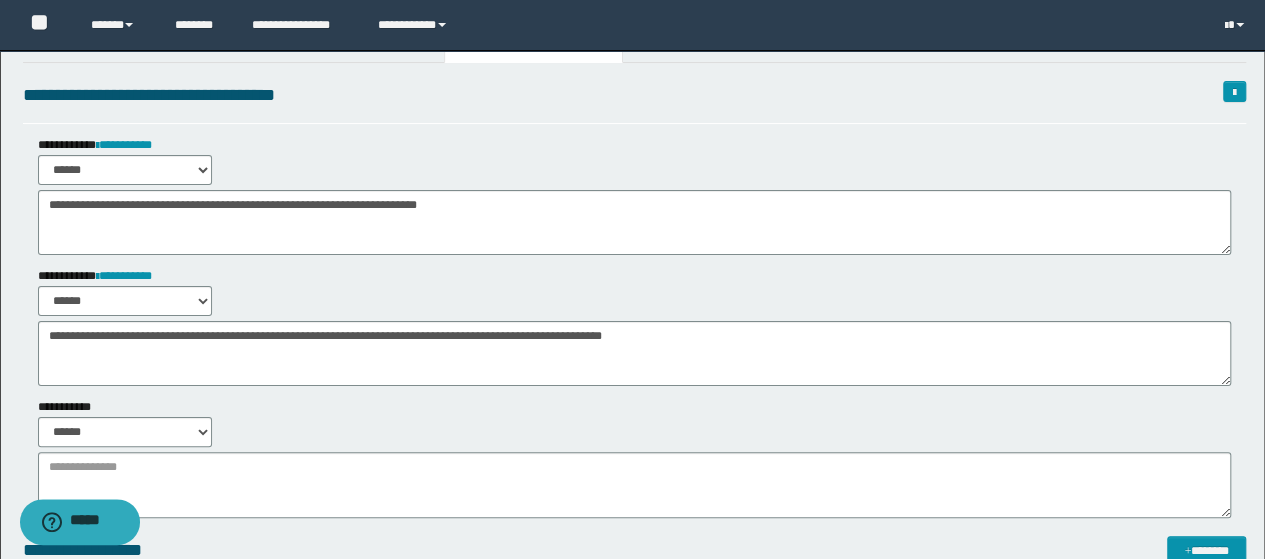 scroll, scrollTop: 0, scrollLeft: 0, axis: both 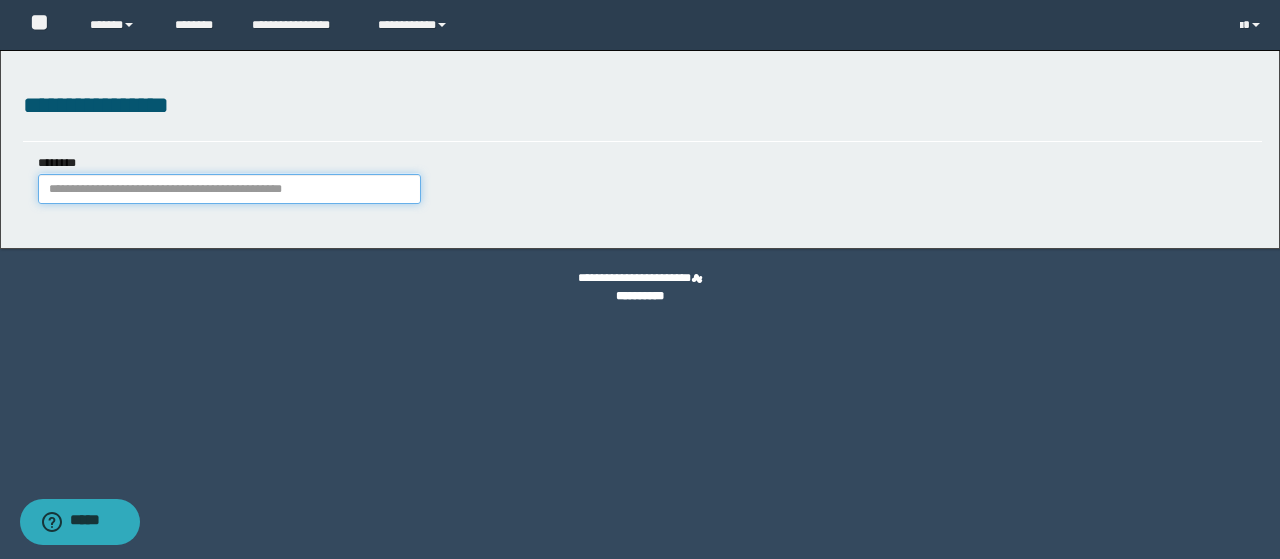 click on "********" at bounding box center [229, 189] 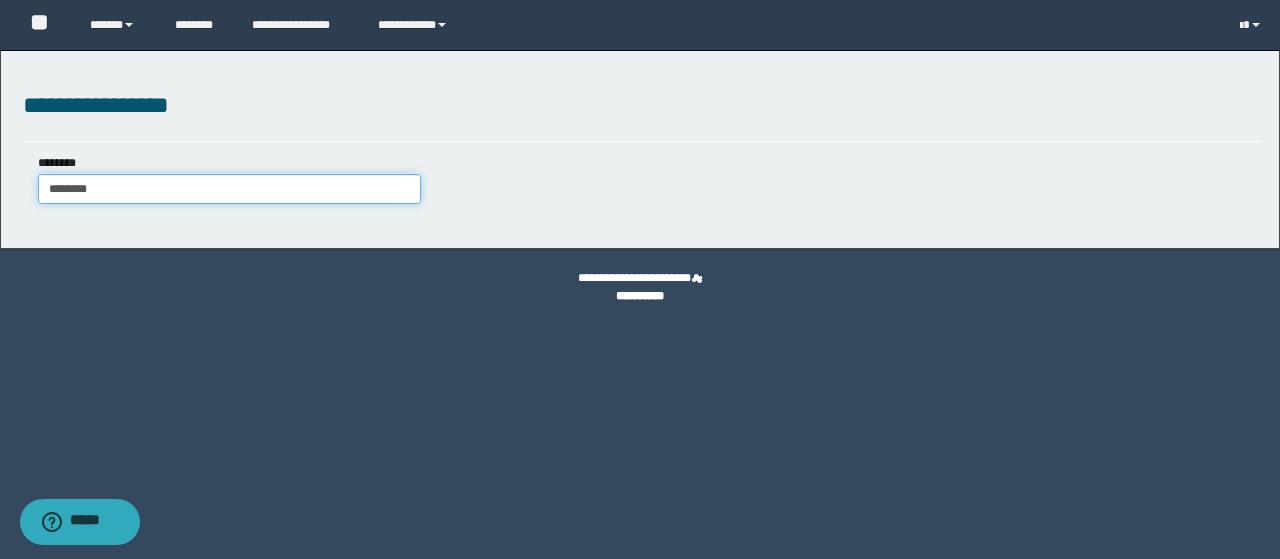 type on "********" 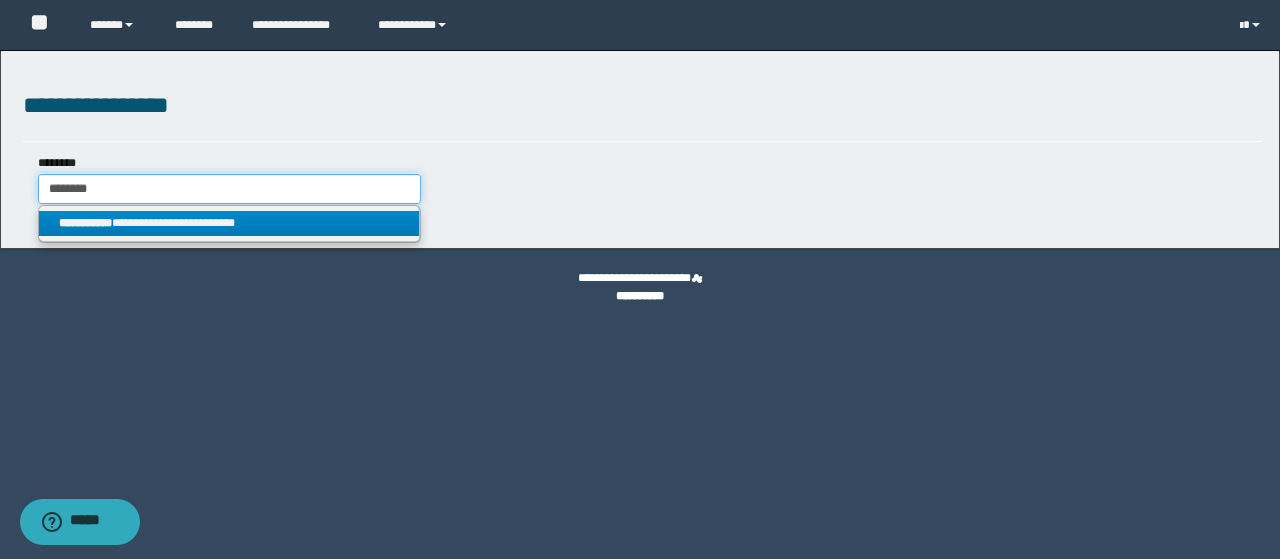 type on "********" 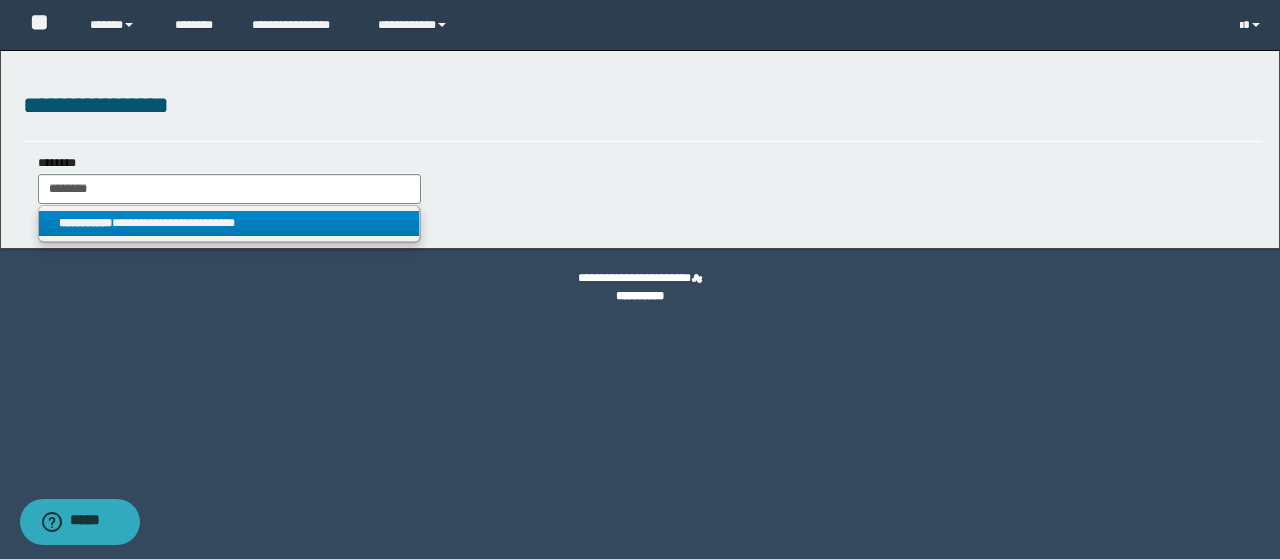 click on "**********" at bounding box center [229, 223] 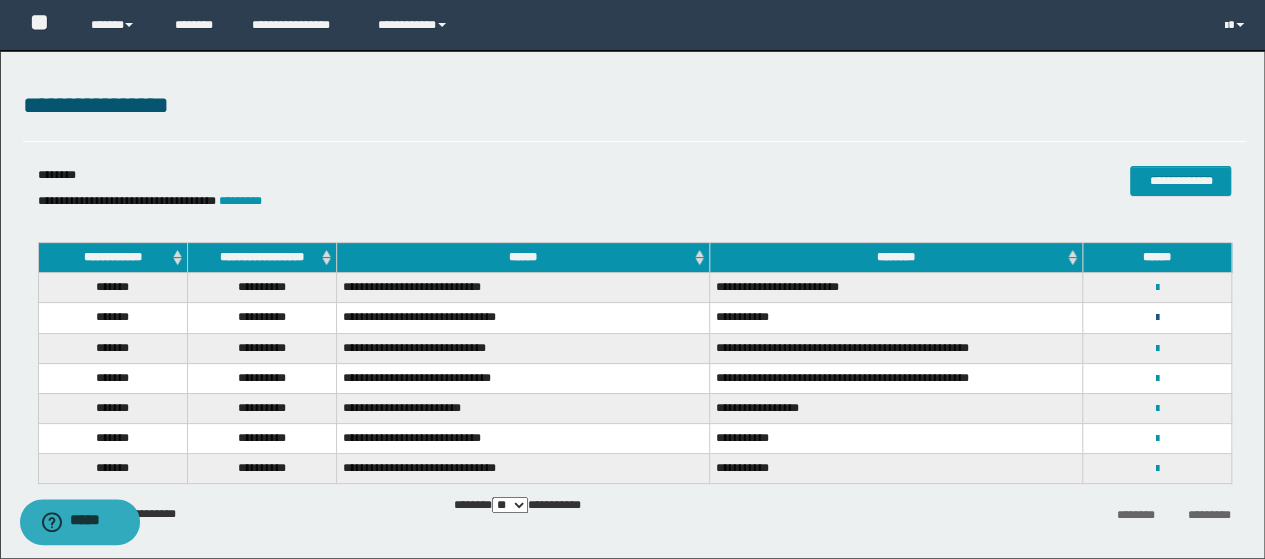click at bounding box center [1157, 318] 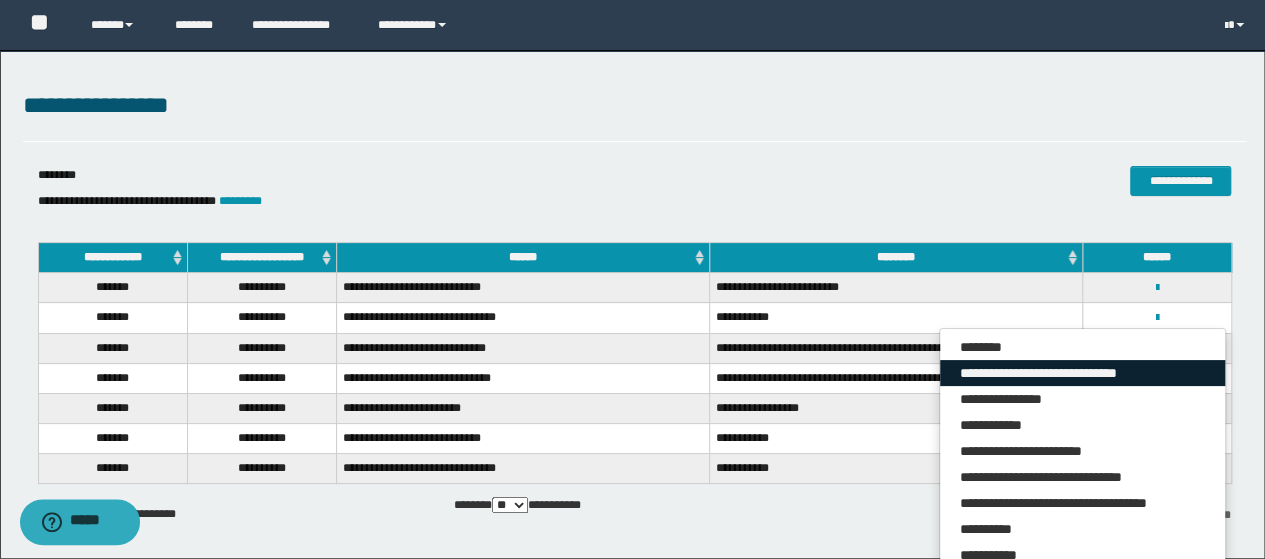 click on "**********" at bounding box center [1082, 373] 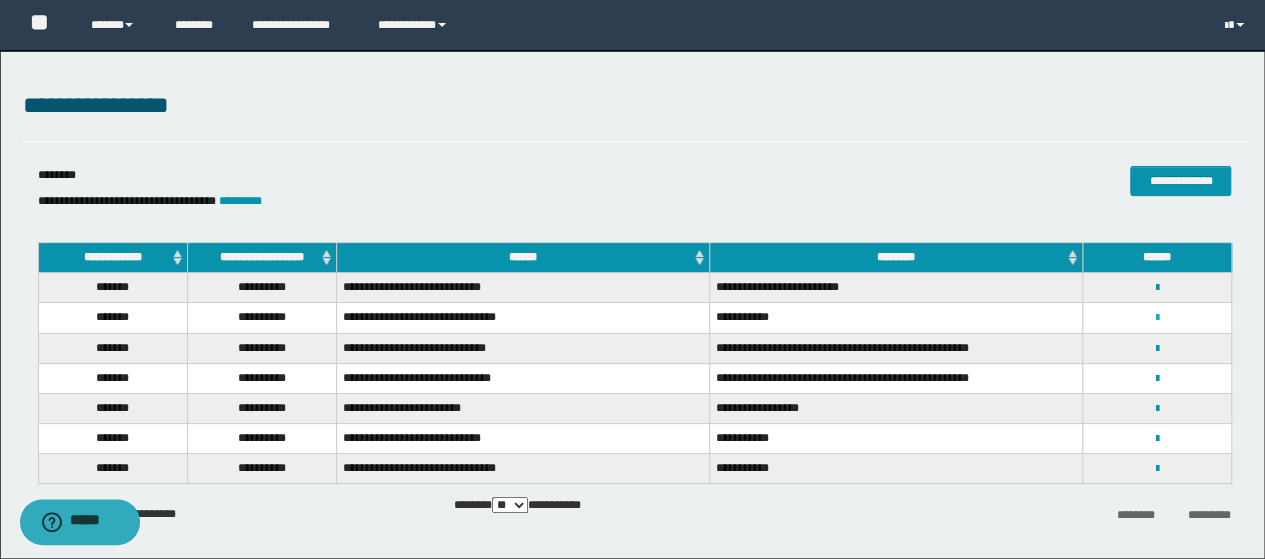 click at bounding box center (1157, 318) 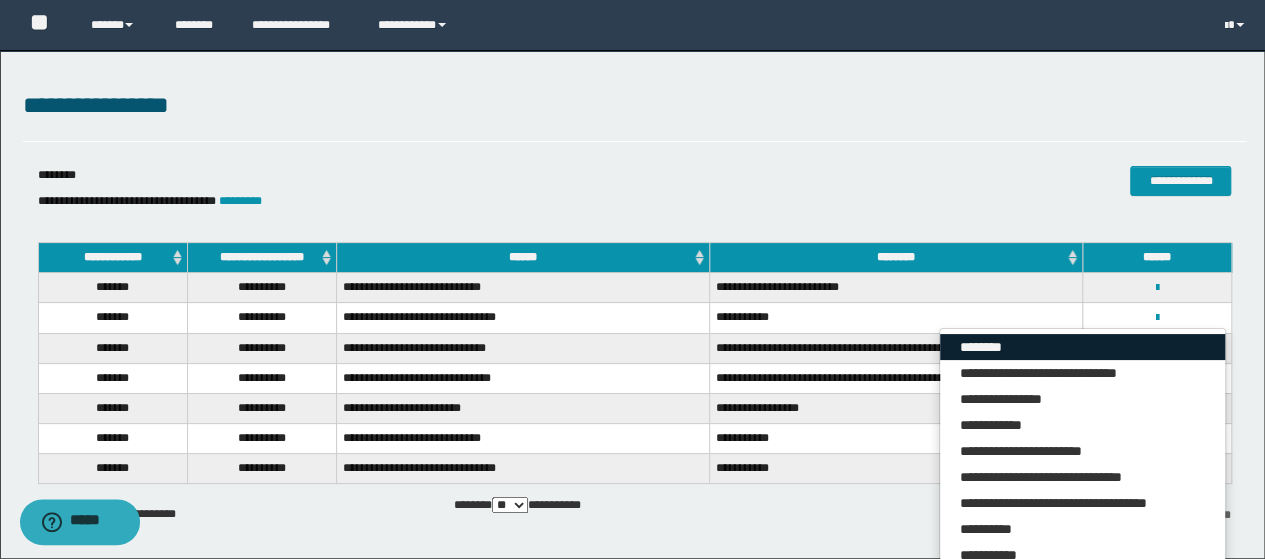 click on "********" at bounding box center (1082, 347) 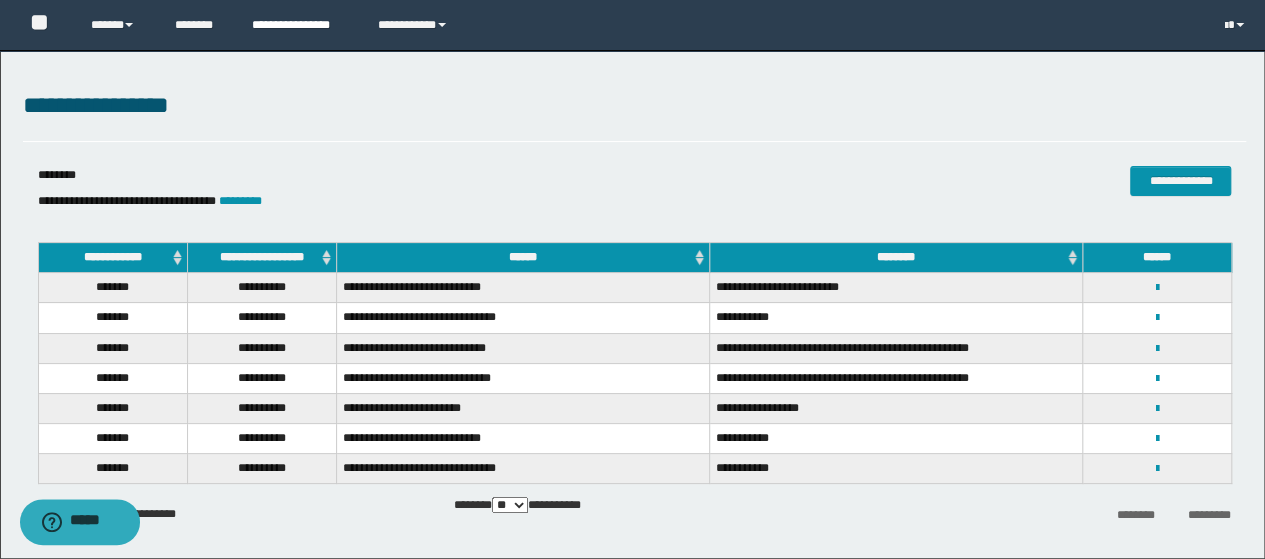 click on "**********" at bounding box center [300, 25] 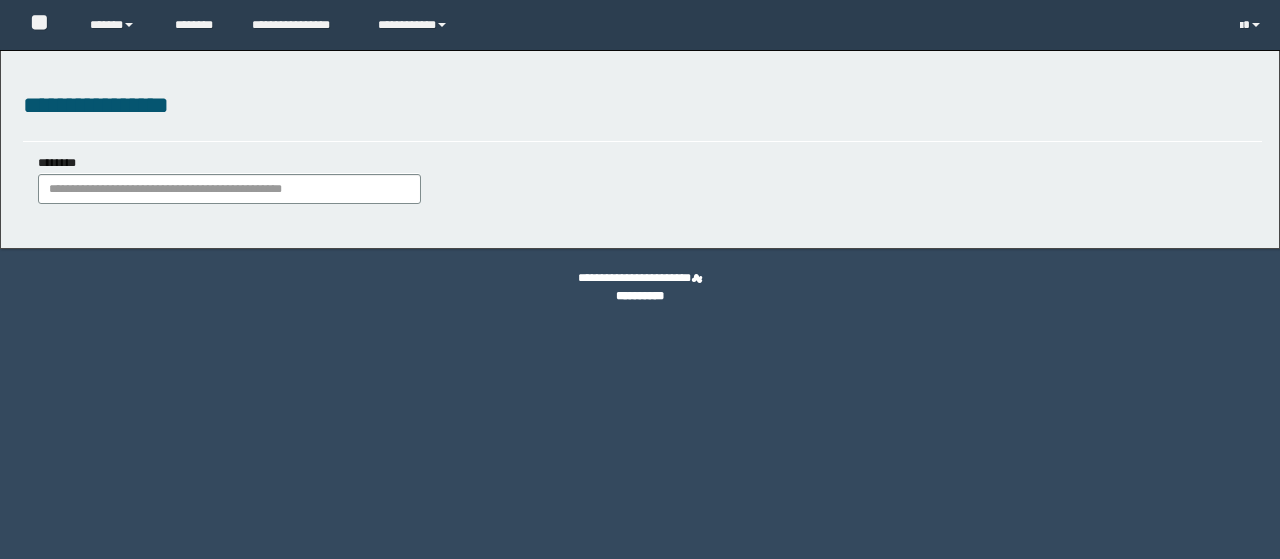scroll, scrollTop: 0, scrollLeft: 0, axis: both 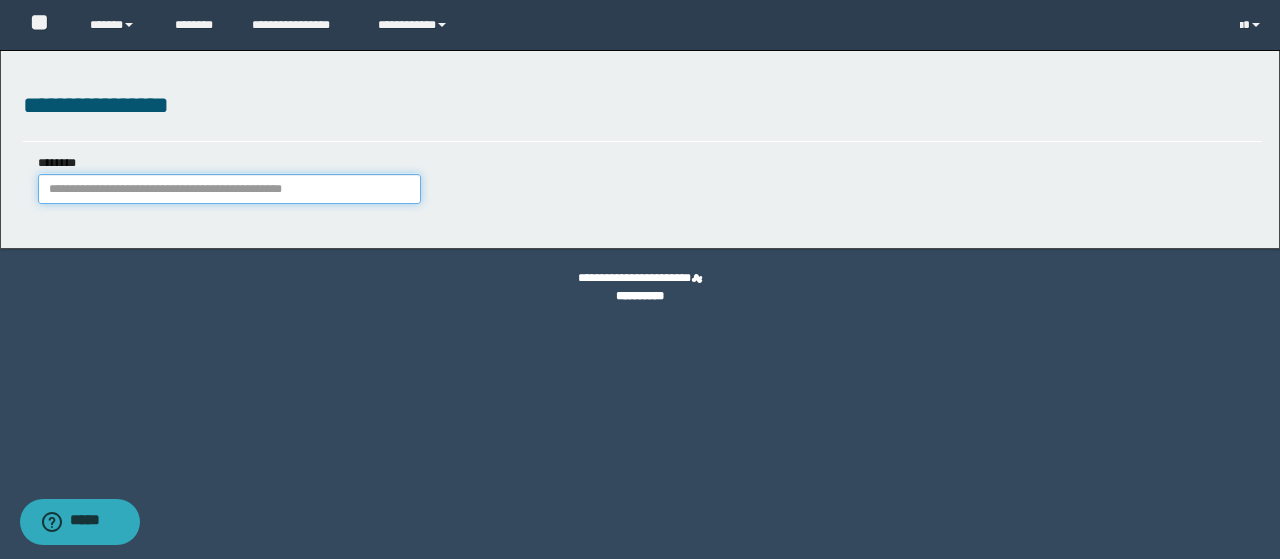 click on "********" at bounding box center (229, 189) 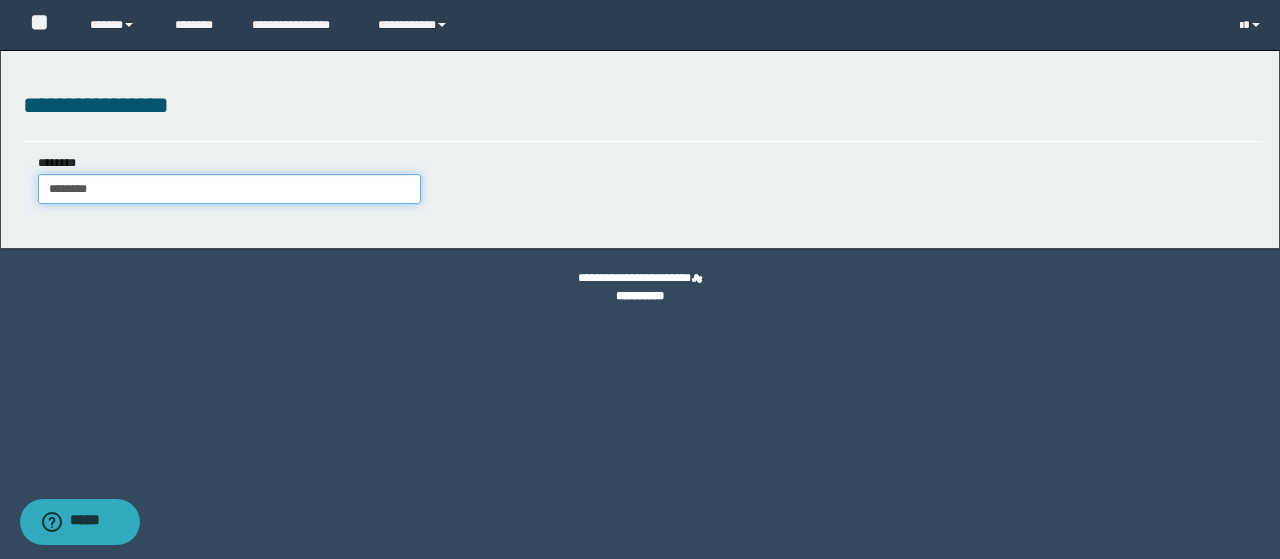 type on "********" 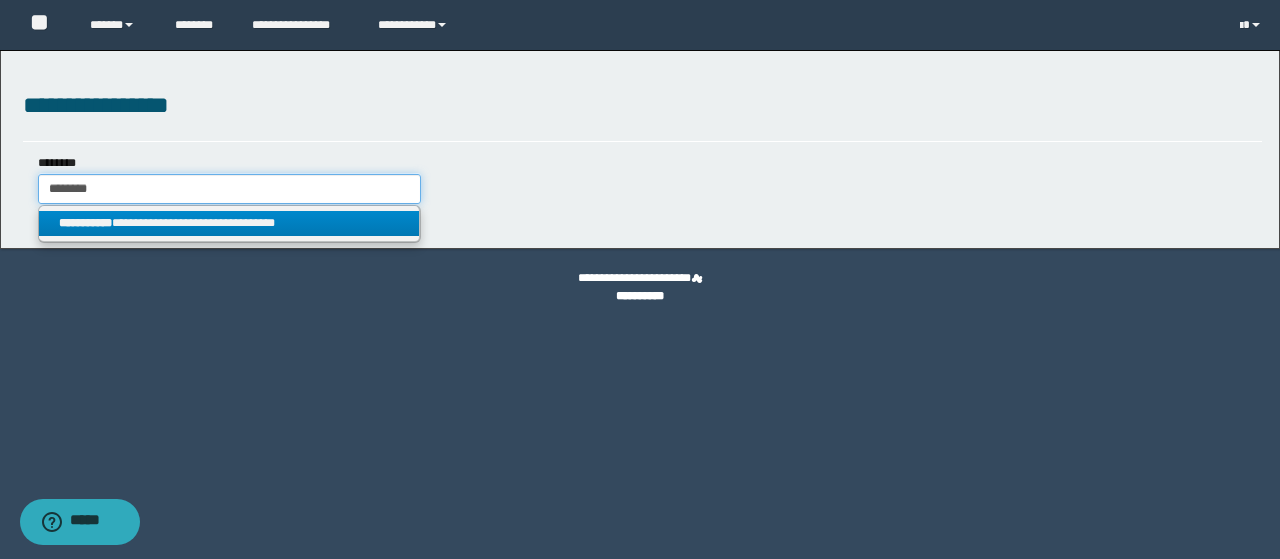 type on "********" 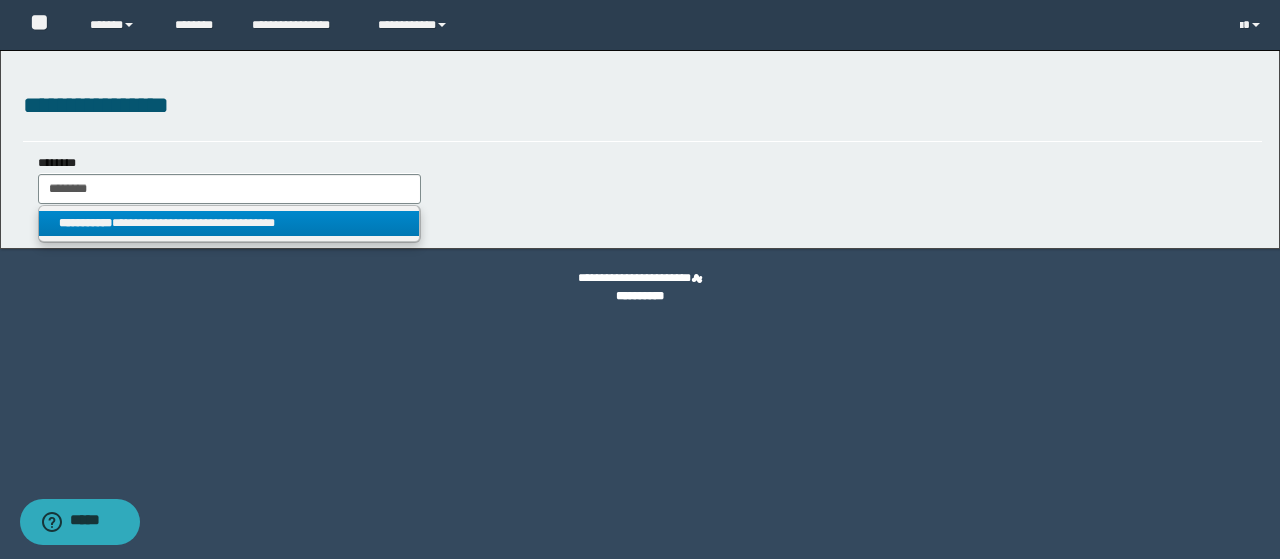 click on "**********" at bounding box center [229, 223] 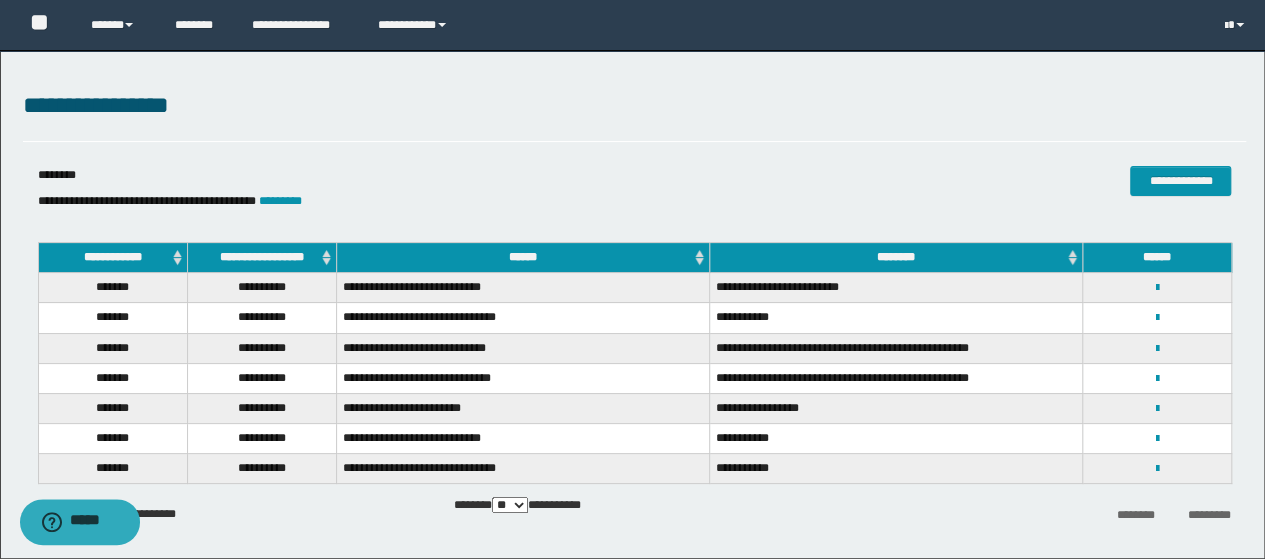 click on "**********" at bounding box center (1157, 317) 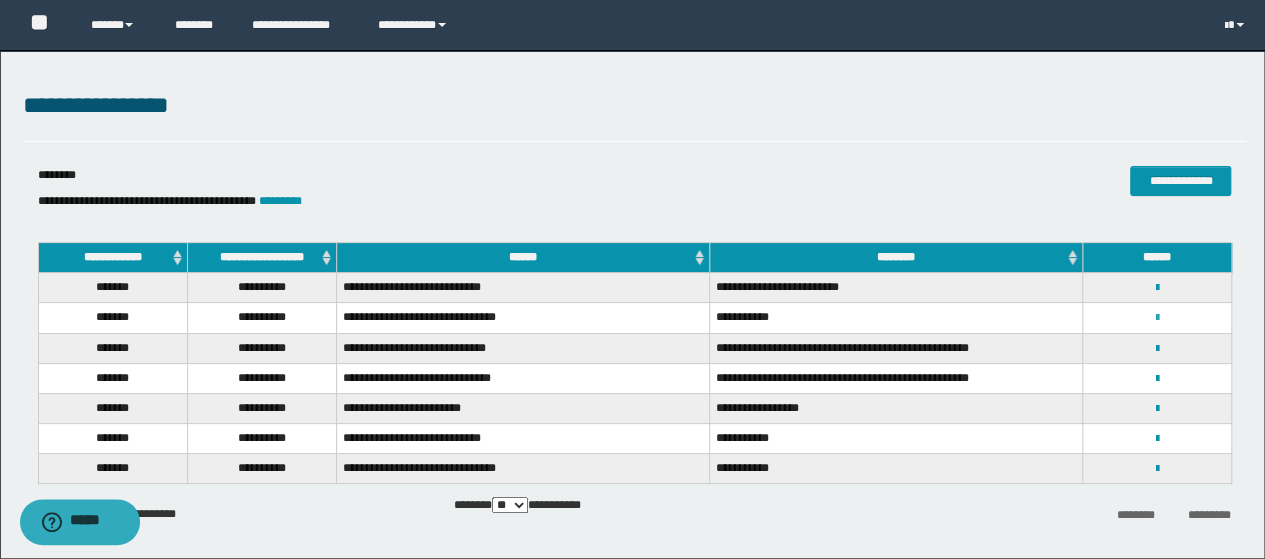 click at bounding box center (1157, 318) 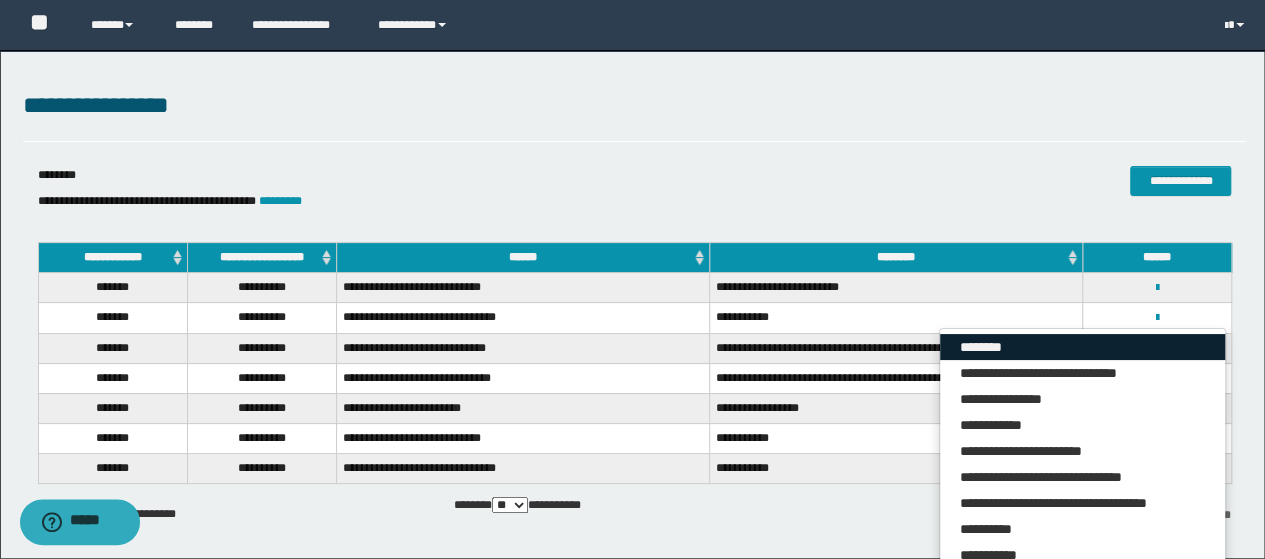 click on "********" at bounding box center [1082, 347] 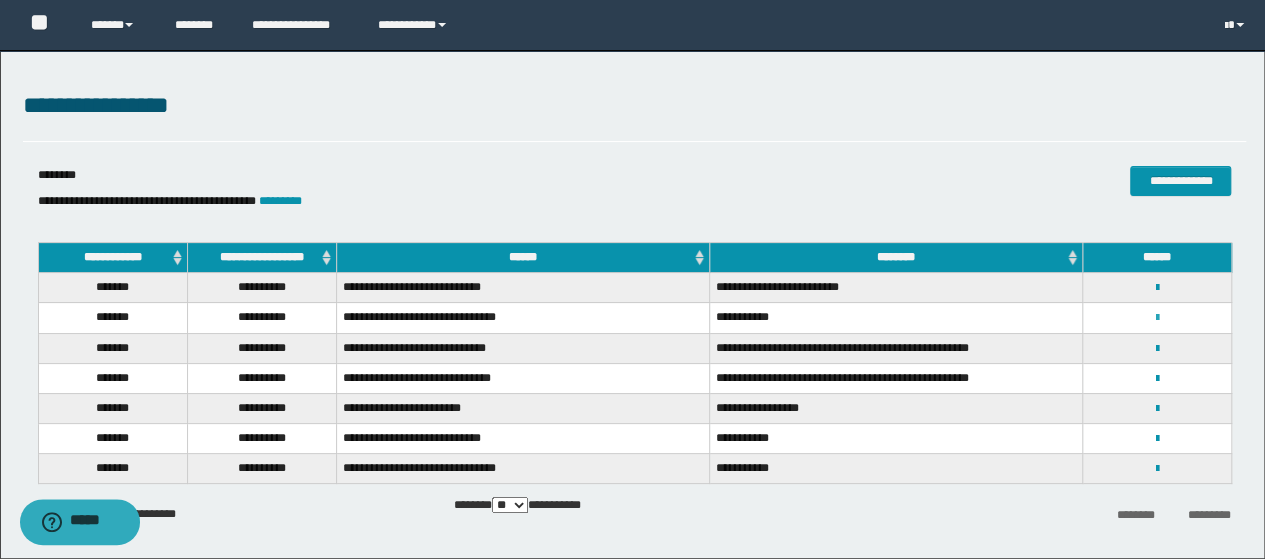 click at bounding box center (1157, 318) 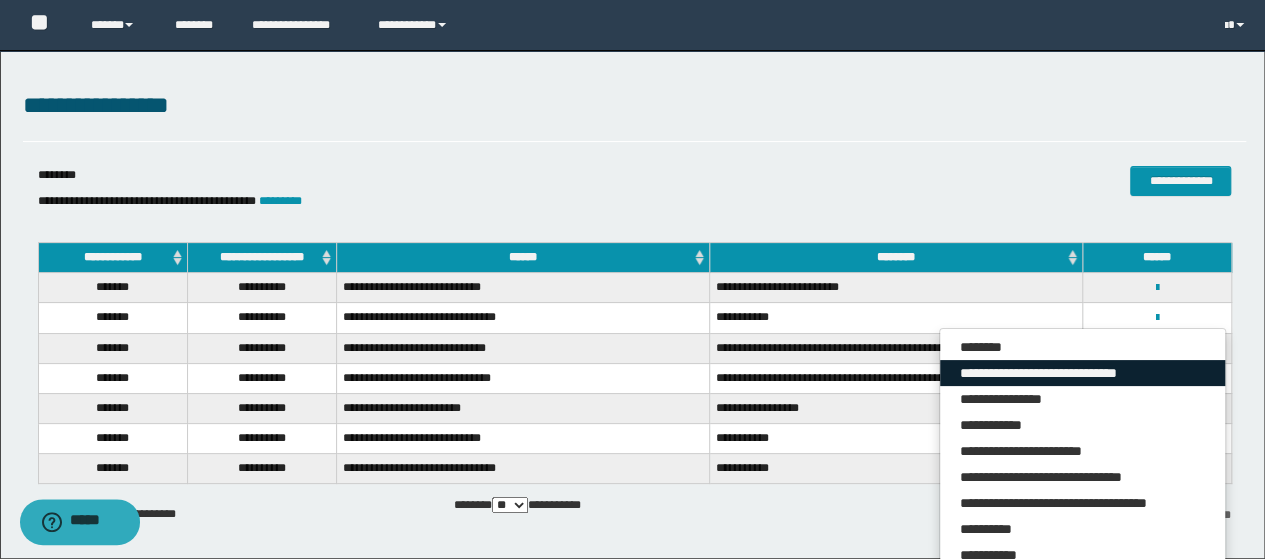 click on "**********" at bounding box center [1082, 373] 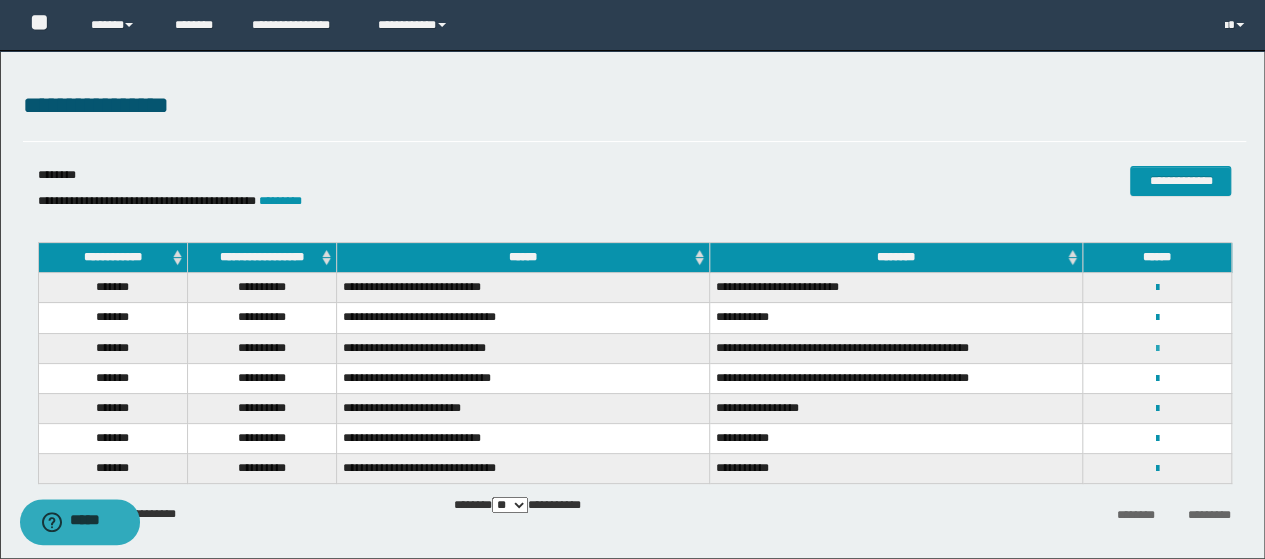 click at bounding box center [1157, 349] 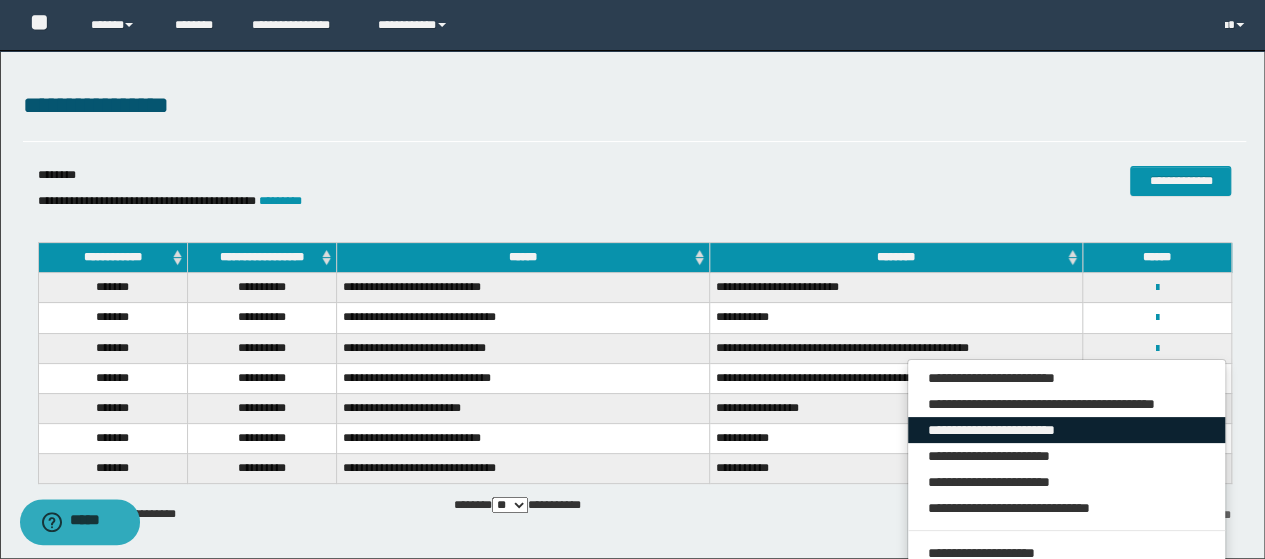 click on "**********" at bounding box center (1067, 430) 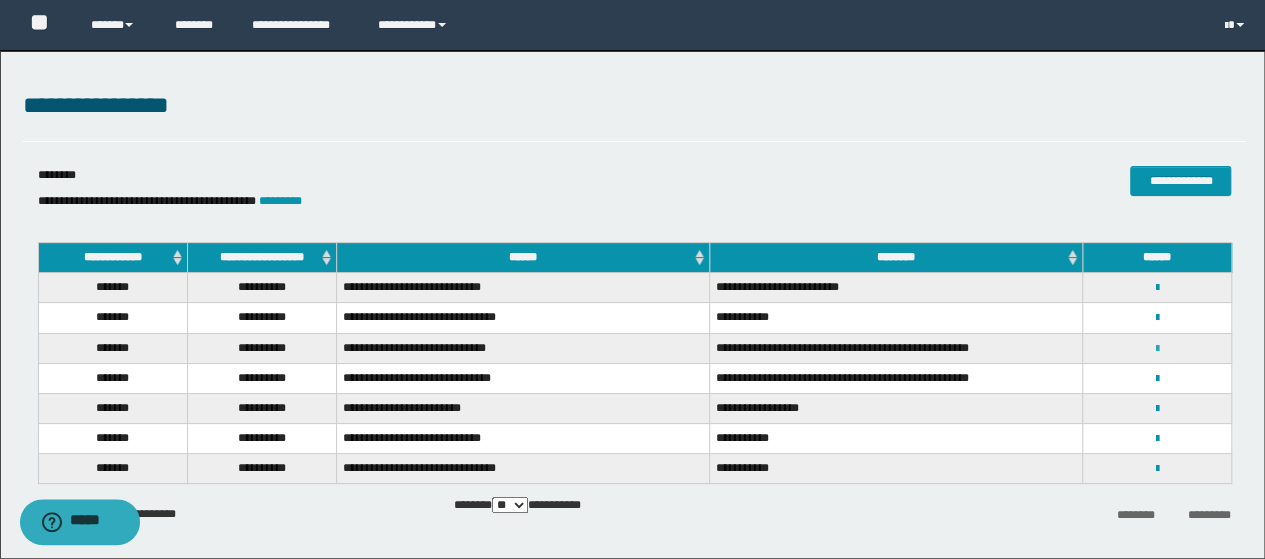 click at bounding box center [1157, 349] 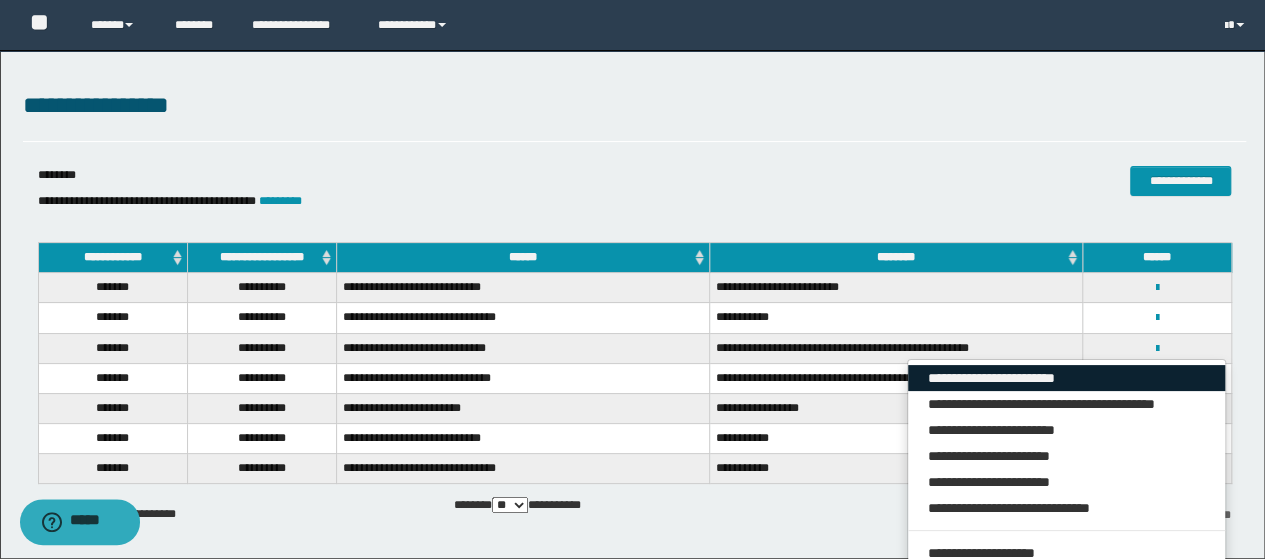 click on "**********" at bounding box center (1067, 378) 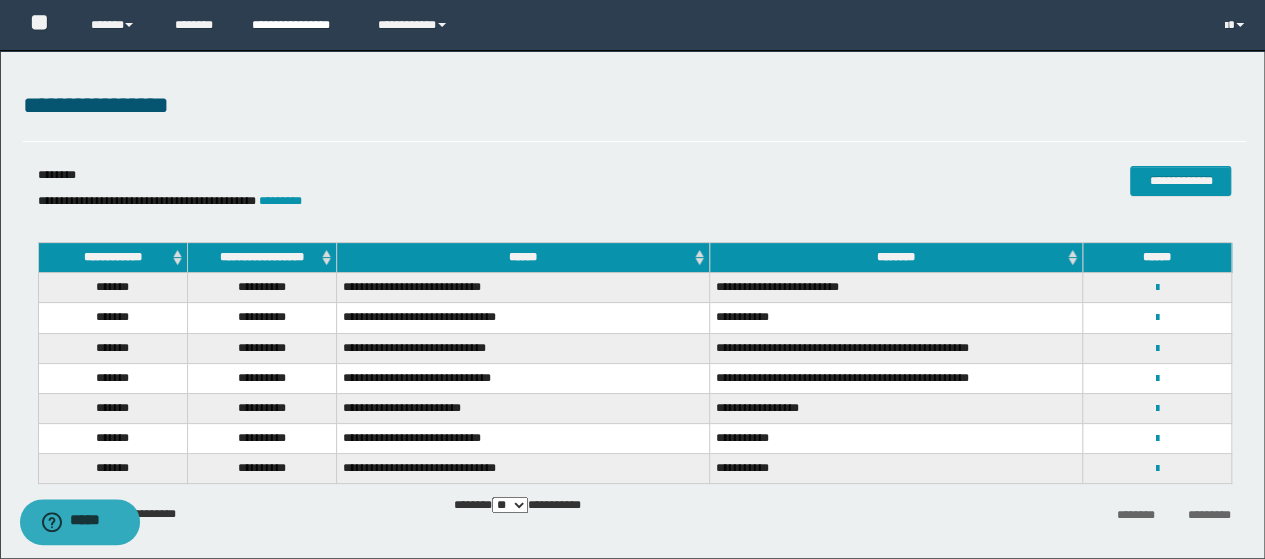 click on "**********" at bounding box center [300, 25] 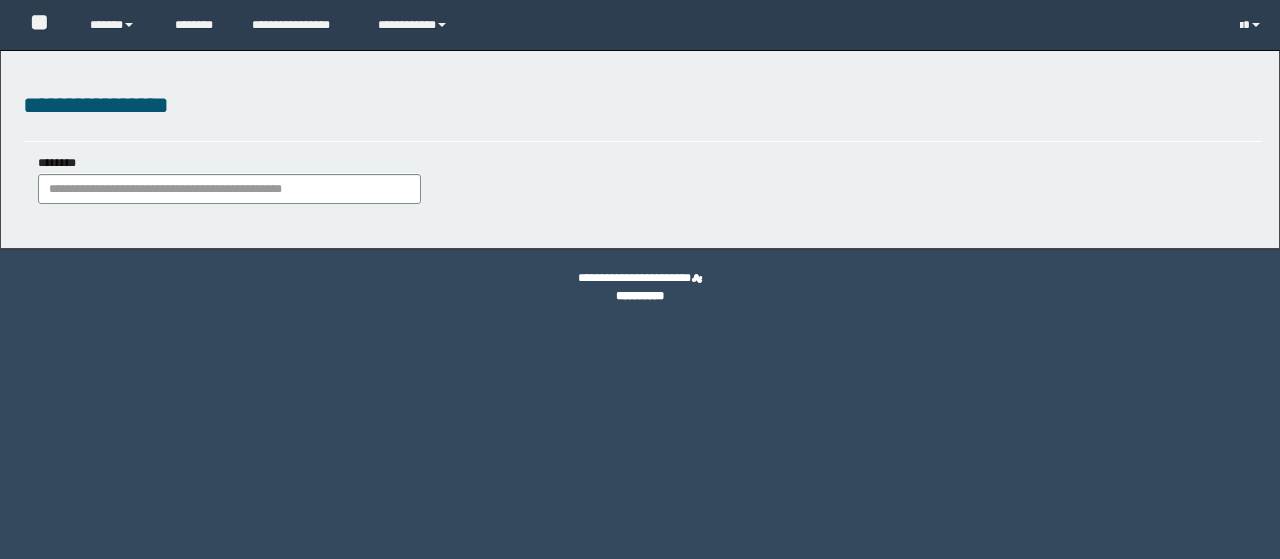 scroll, scrollTop: 0, scrollLeft: 0, axis: both 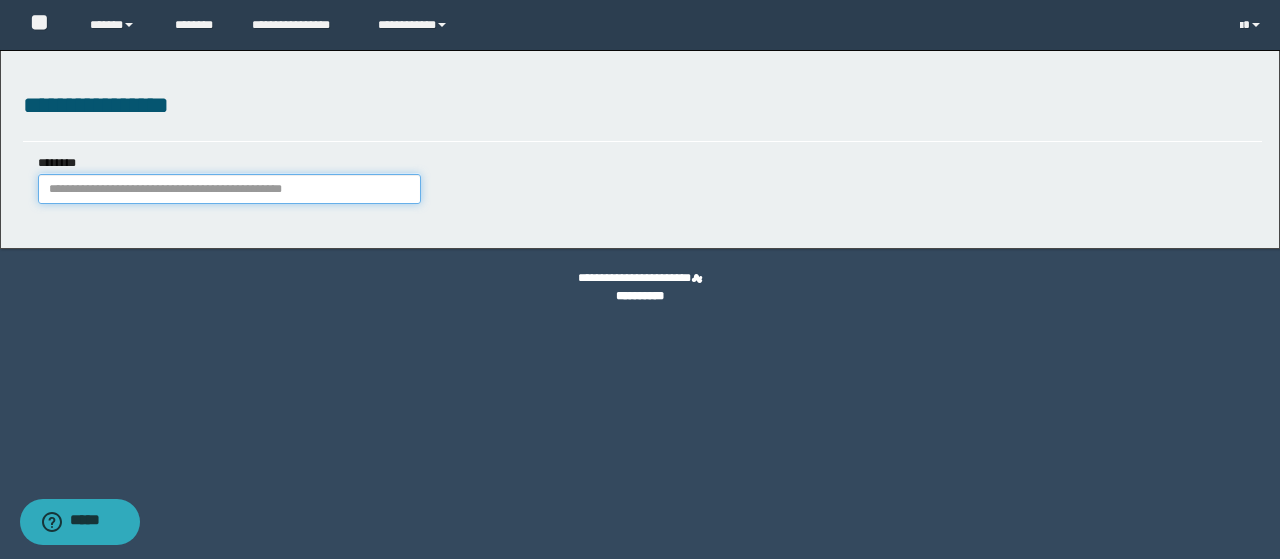 click on "********" at bounding box center [229, 189] 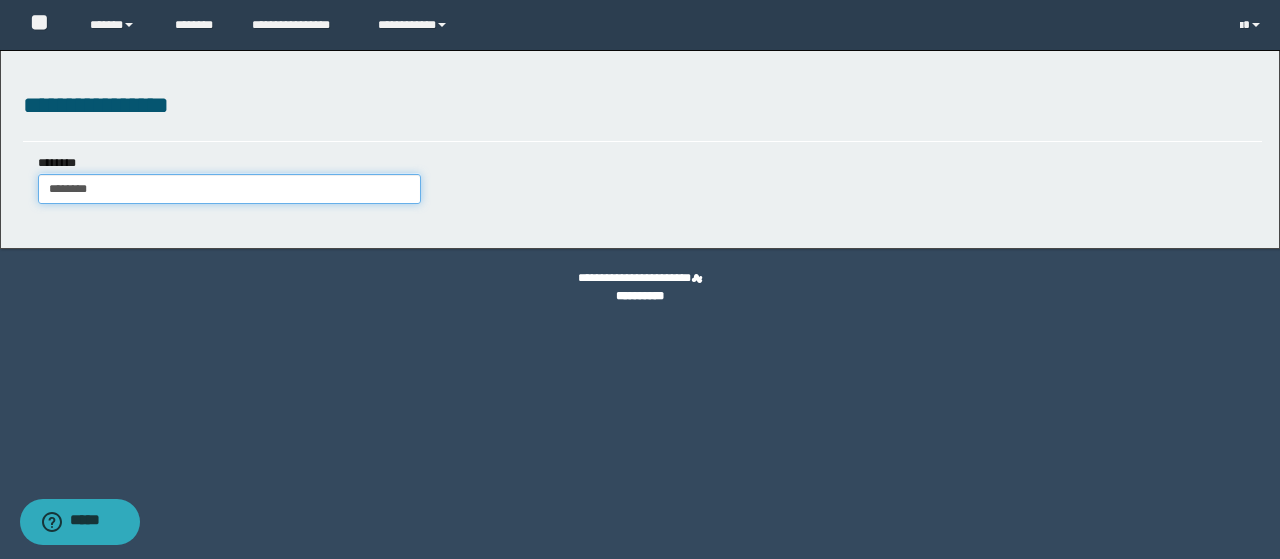 type on "********" 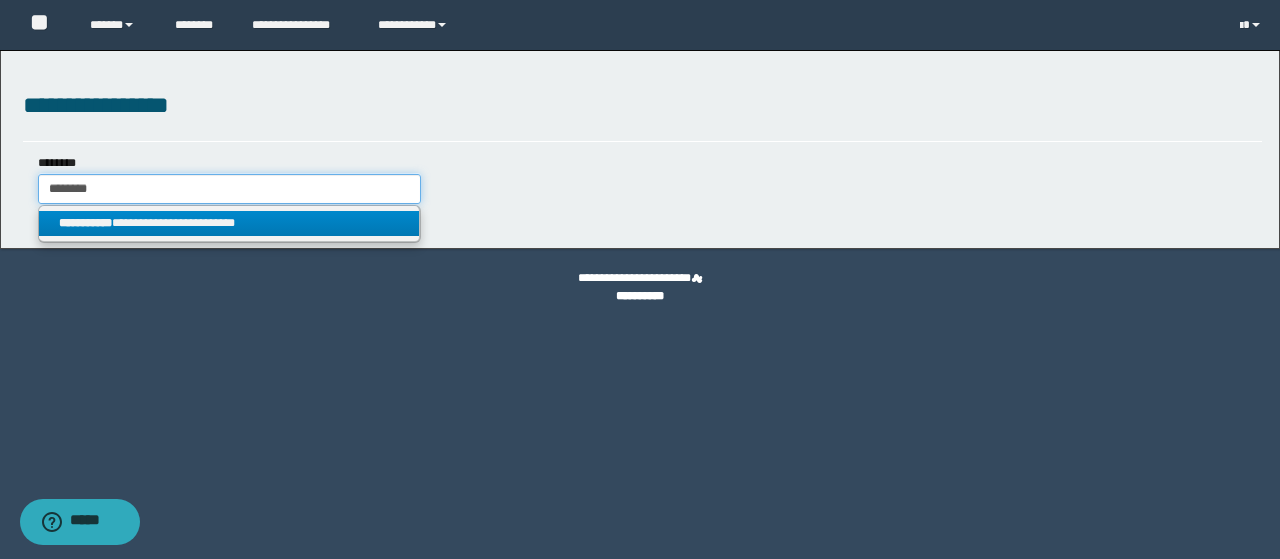 type on "********" 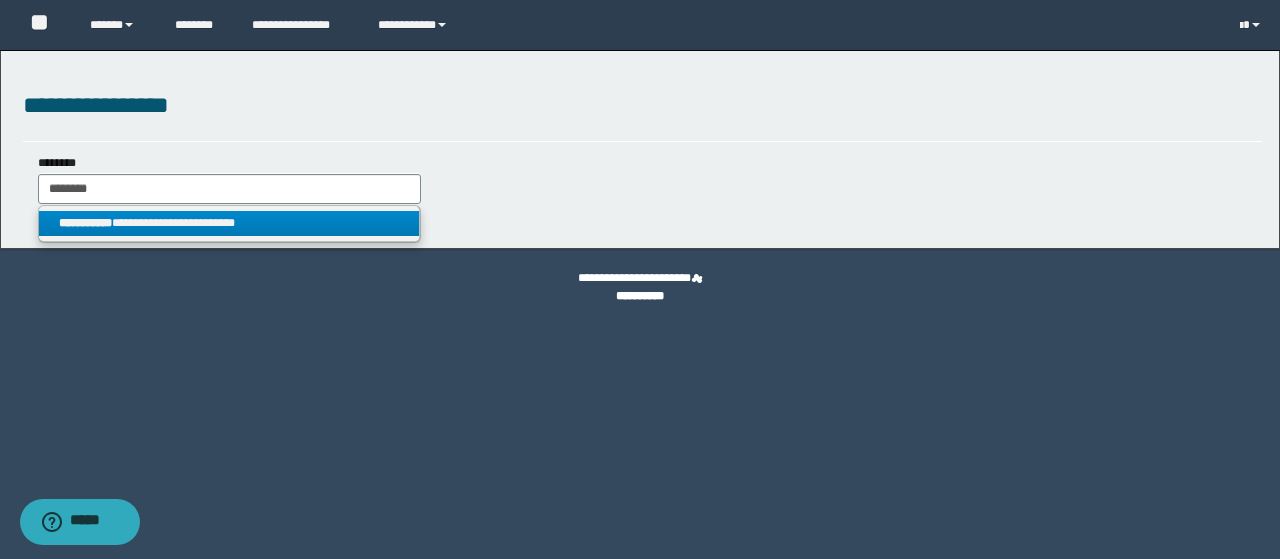 click on "**********" at bounding box center [229, 223] 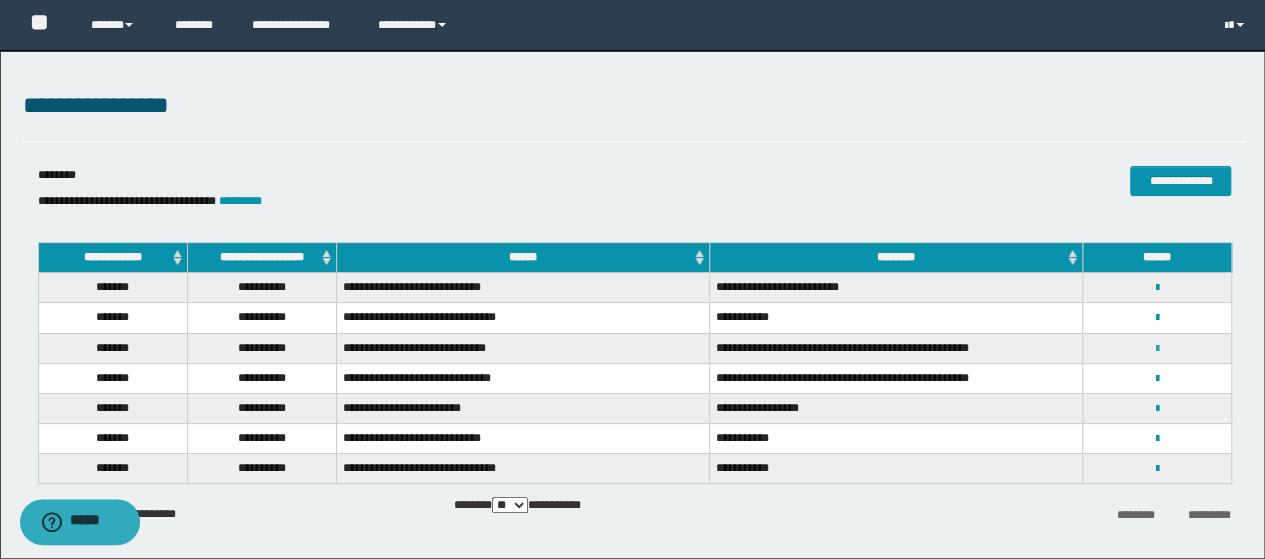 click at bounding box center [1157, 349] 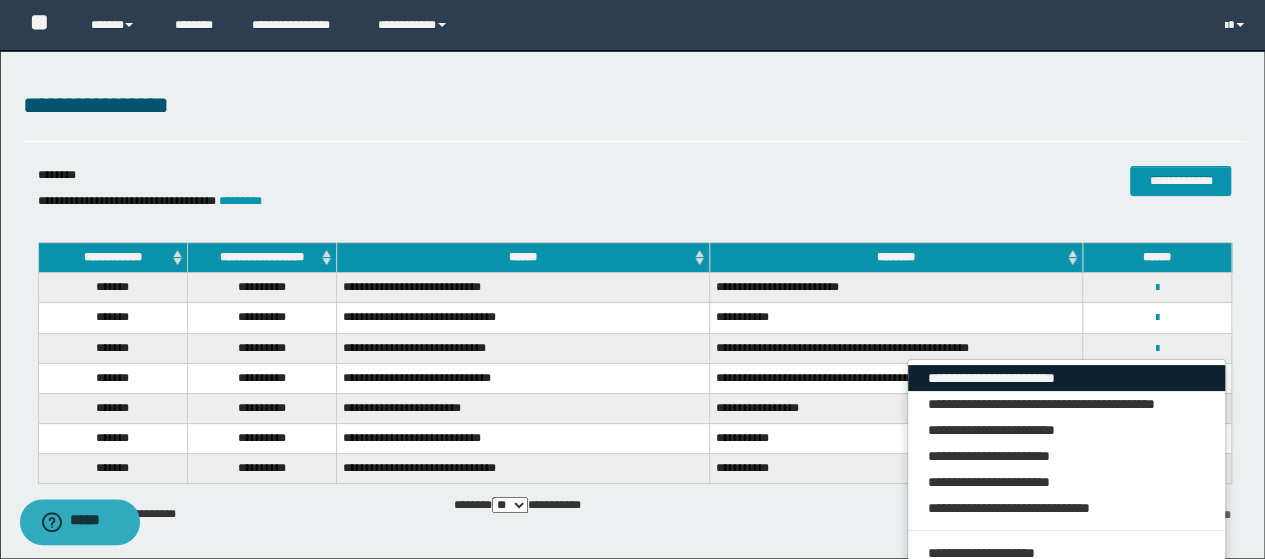 click on "**********" at bounding box center (1067, 378) 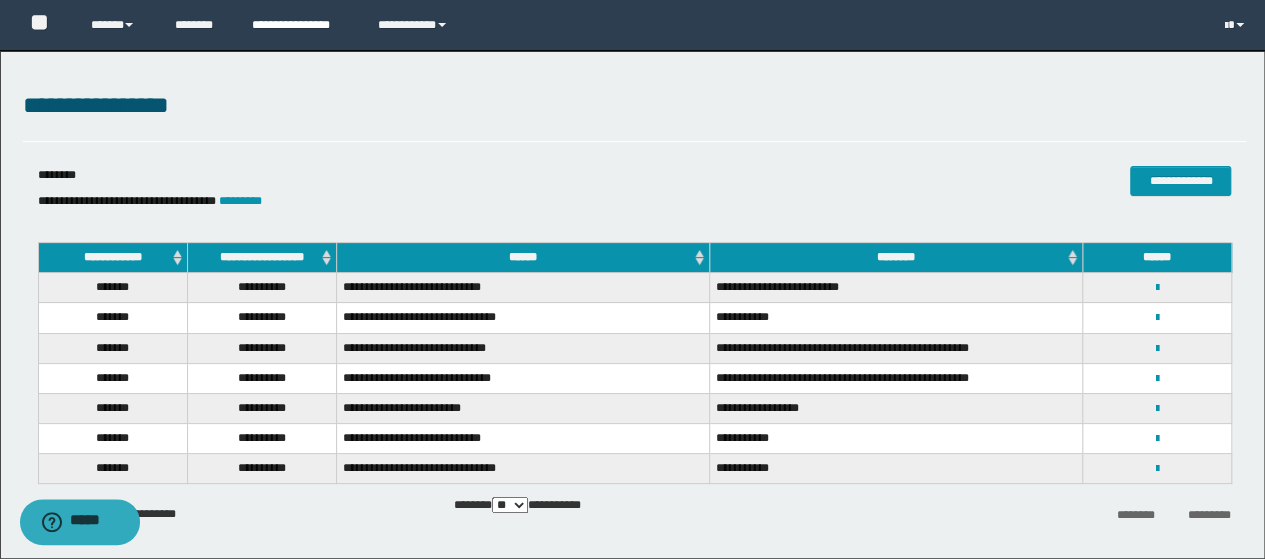 click on "**********" at bounding box center (300, 25) 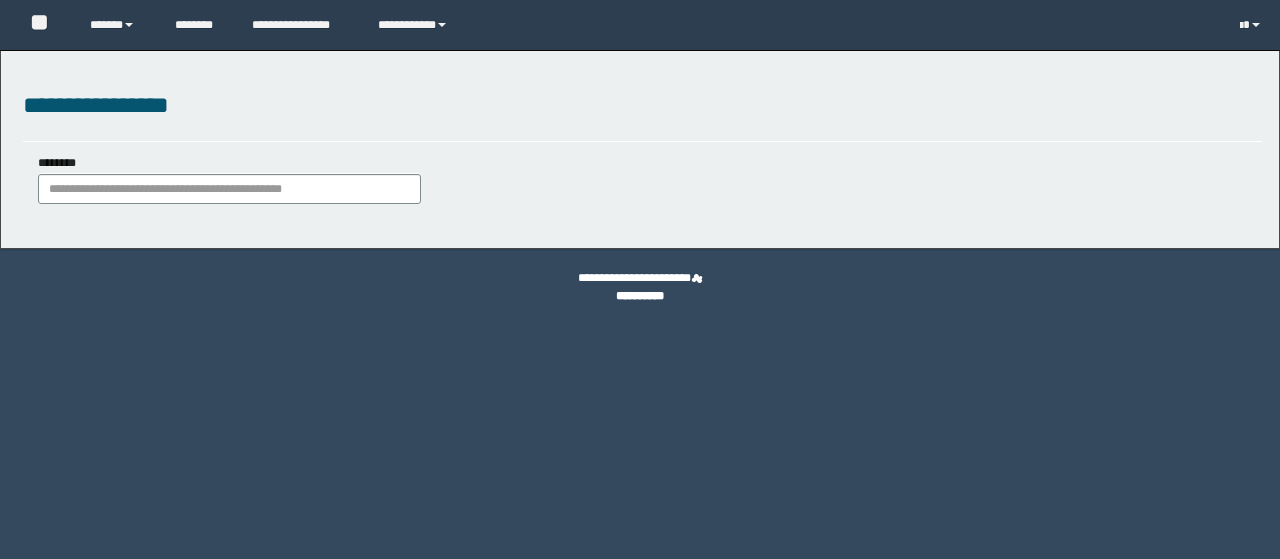 scroll, scrollTop: 0, scrollLeft: 0, axis: both 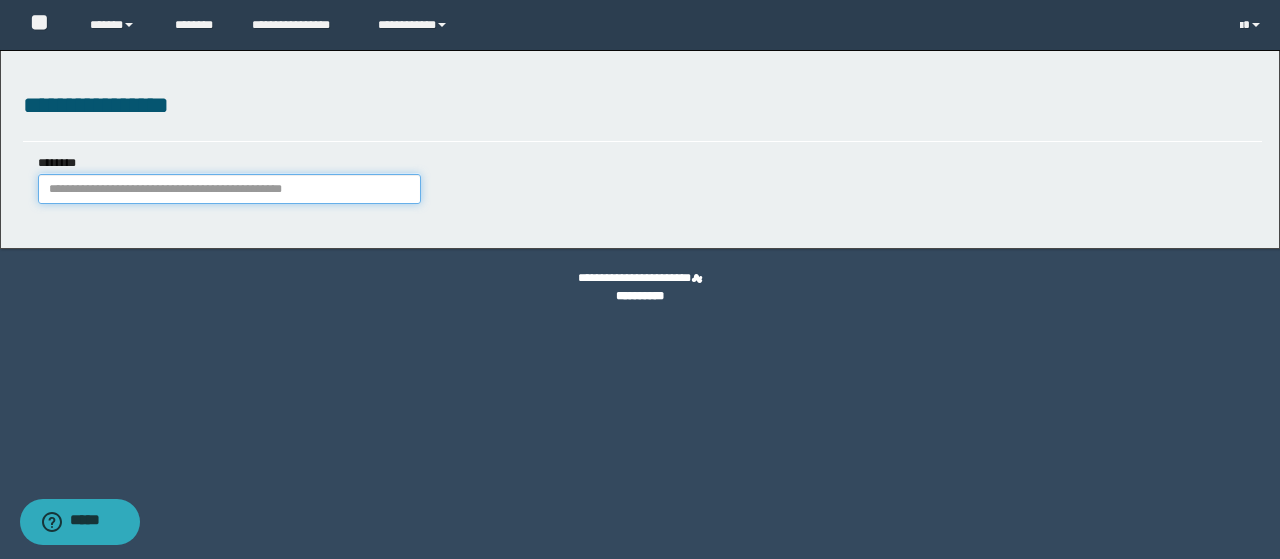 click on "********" at bounding box center [229, 189] 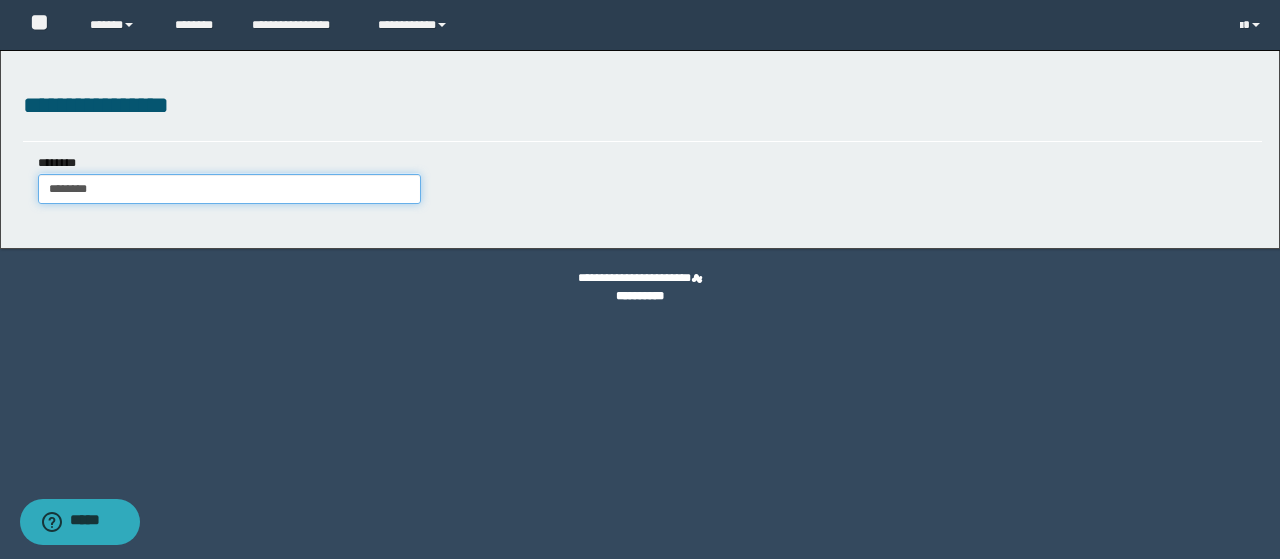 type on "********" 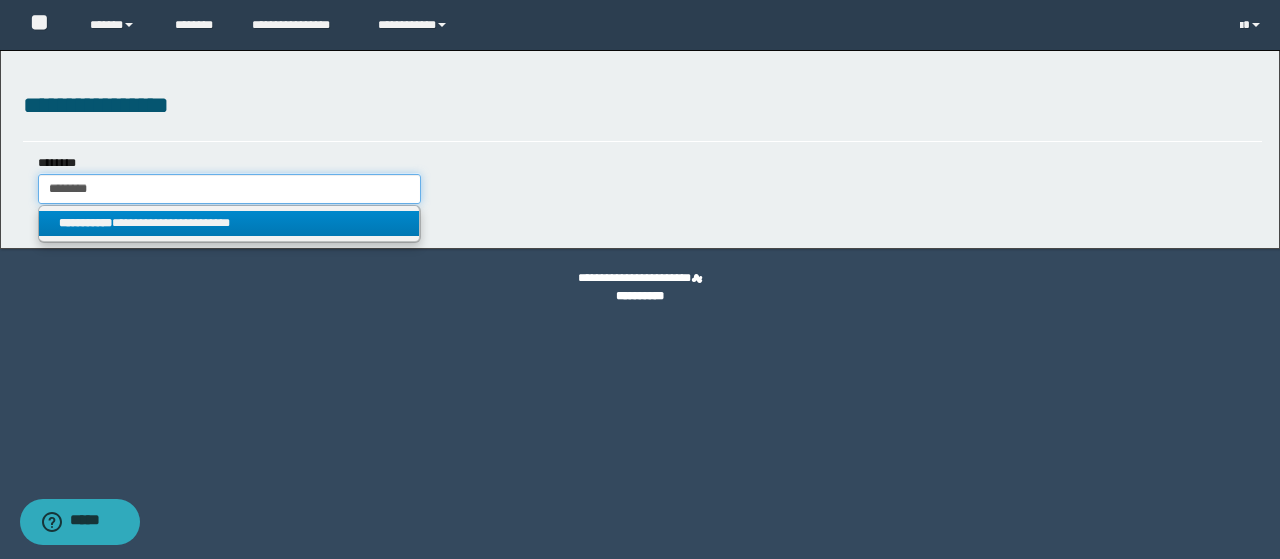 type on "********" 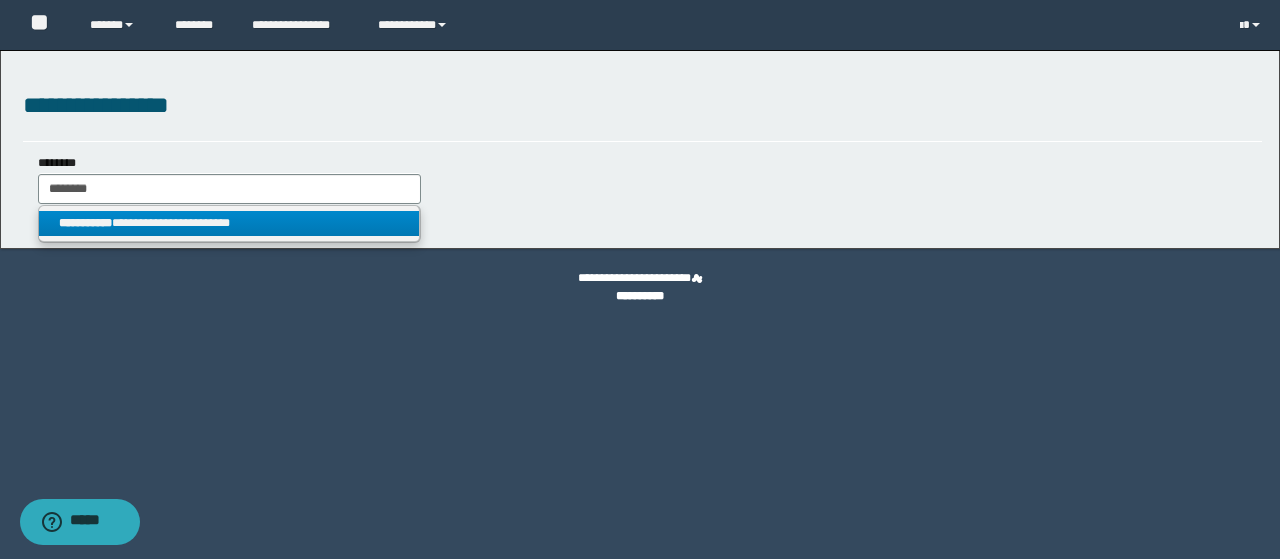 click on "**********" at bounding box center (229, 223) 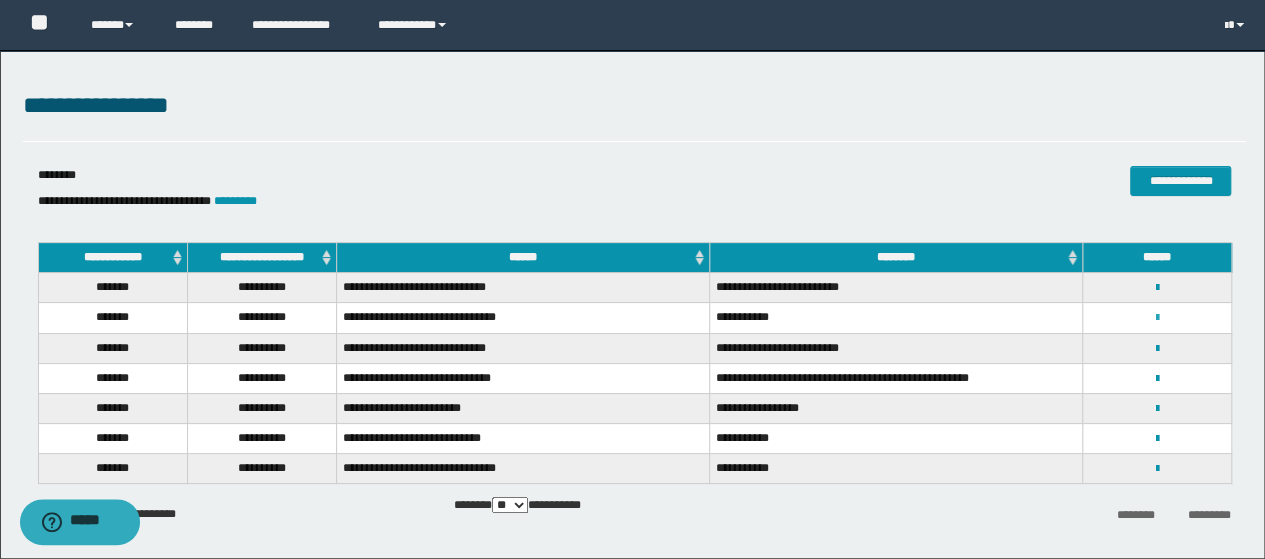 click at bounding box center [1157, 318] 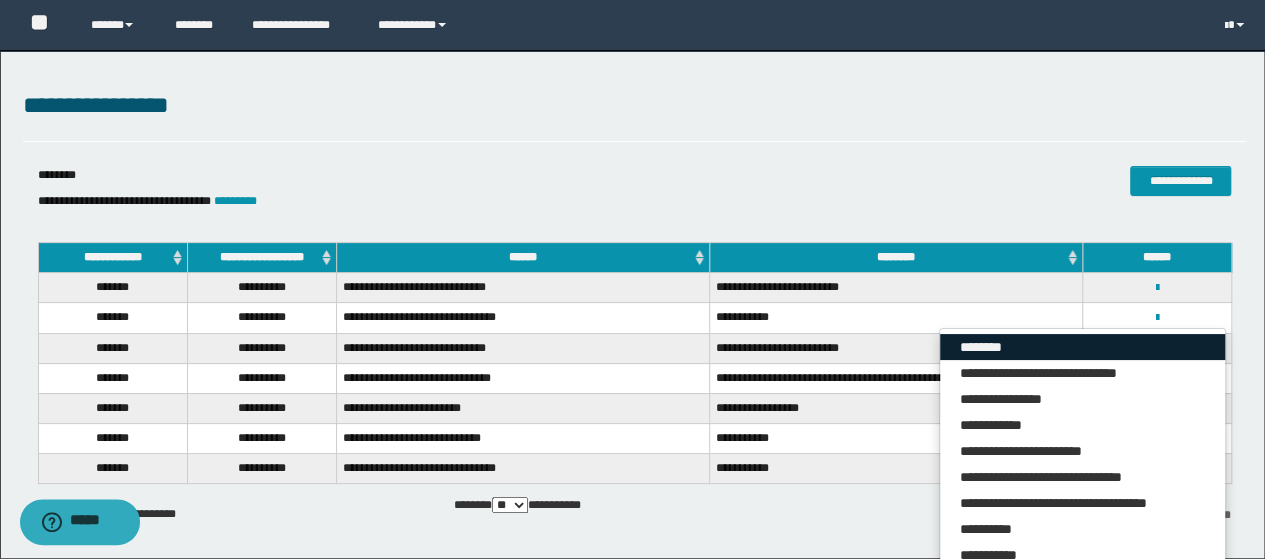 click on "********" at bounding box center [1082, 347] 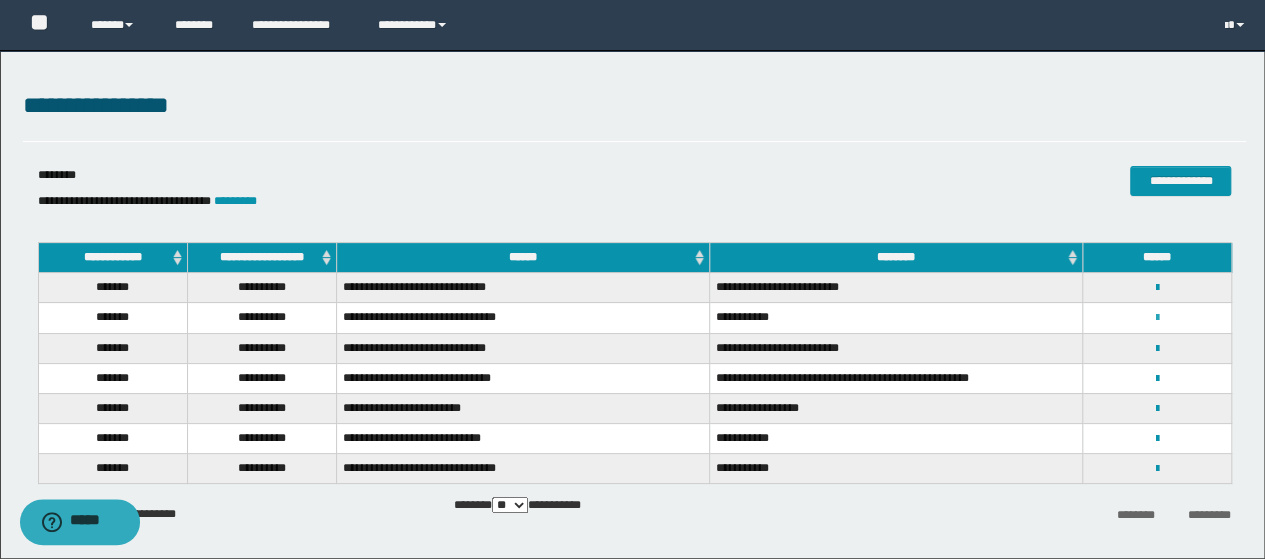 click at bounding box center [1157, 318] 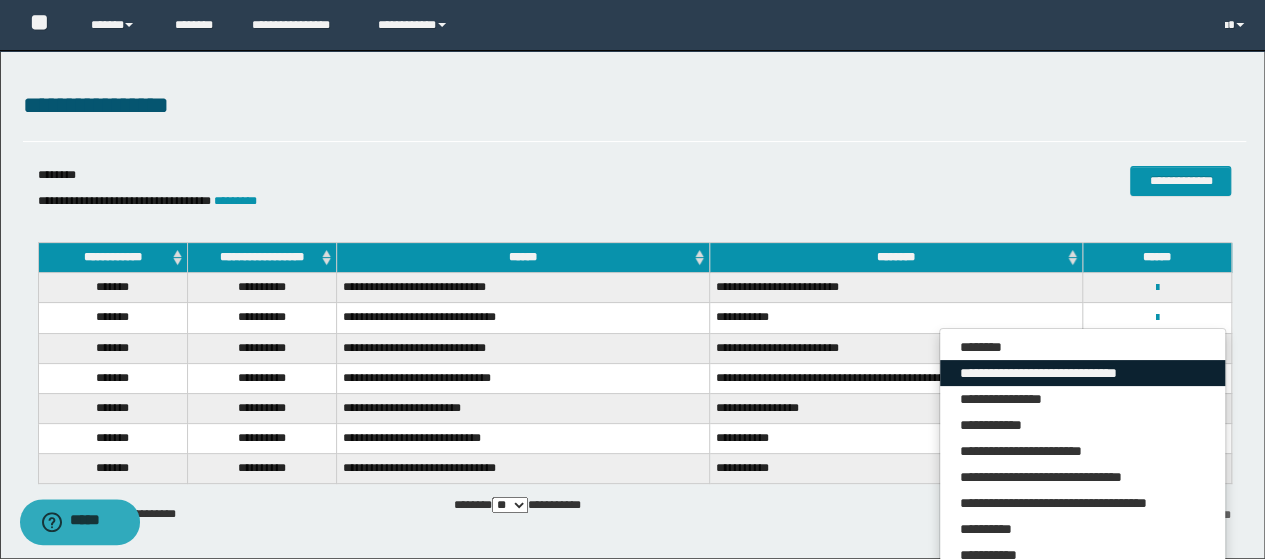 click on "**********" at bounding box center (1082, 373) 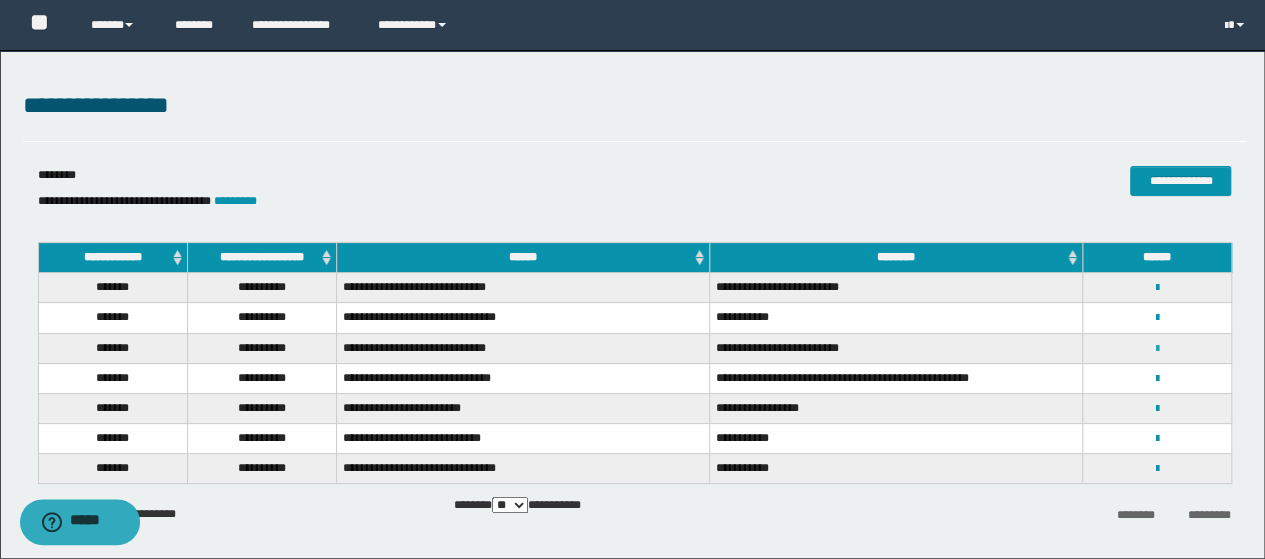 click at bounding box center [1157, 349] 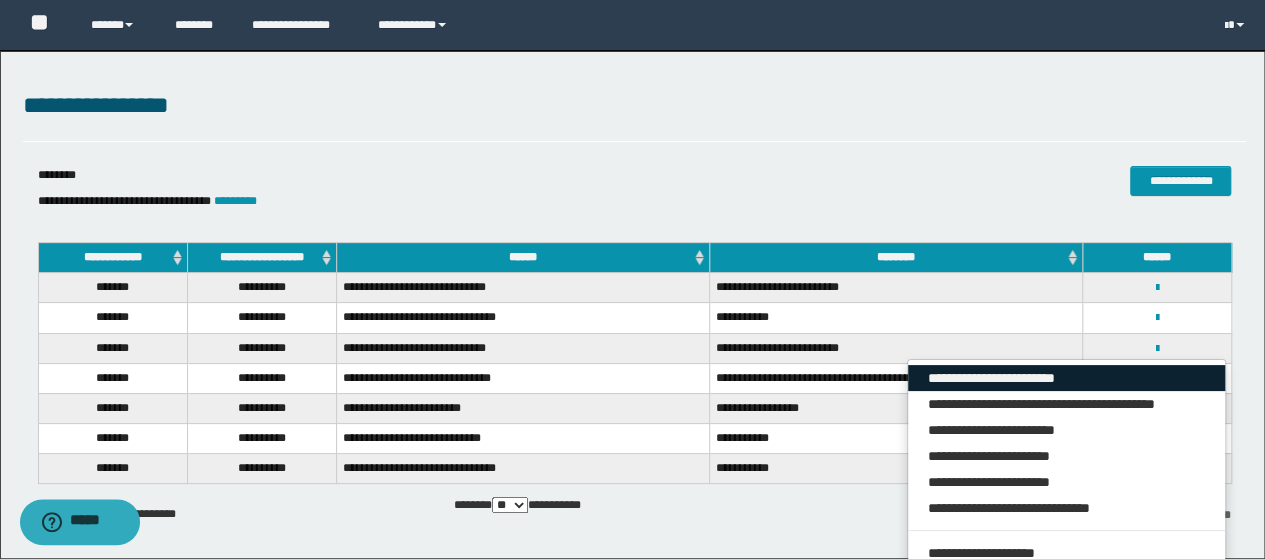 click on "**********" at bounding box center [1067, 378] 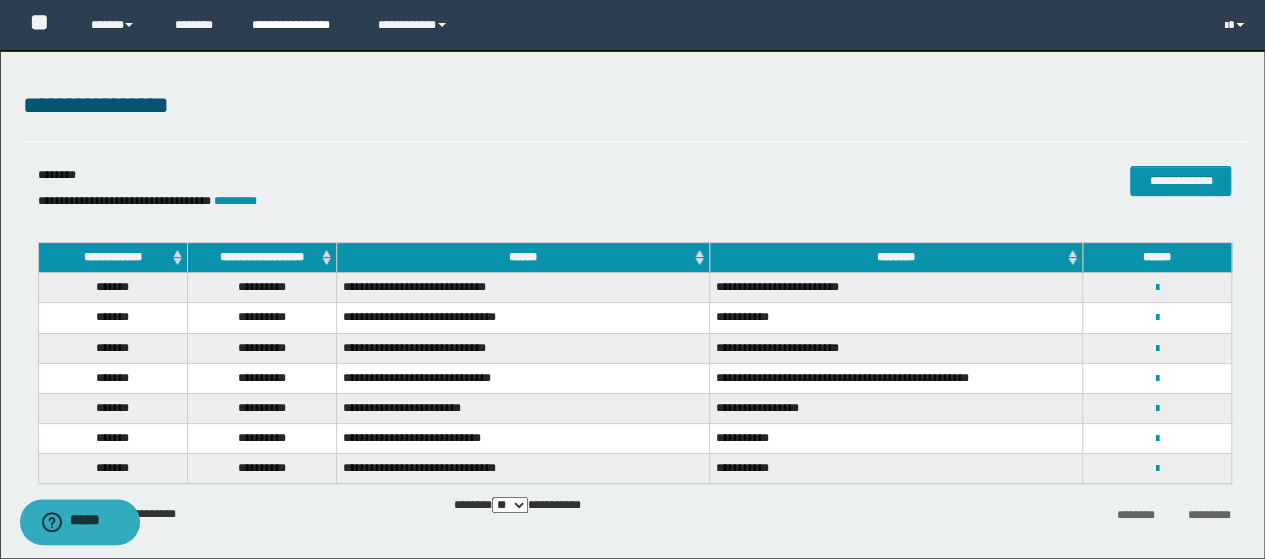 click on "**********" at bounding box center [300, 25] 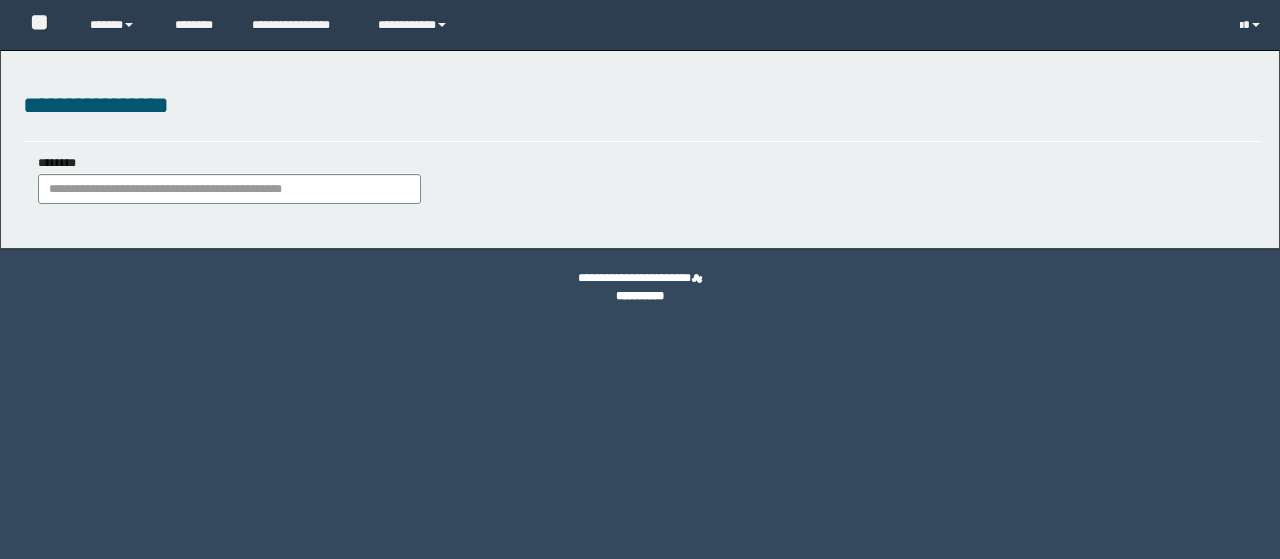 scroll, scrollTop: 0, scrollLeft: 0, axis: both 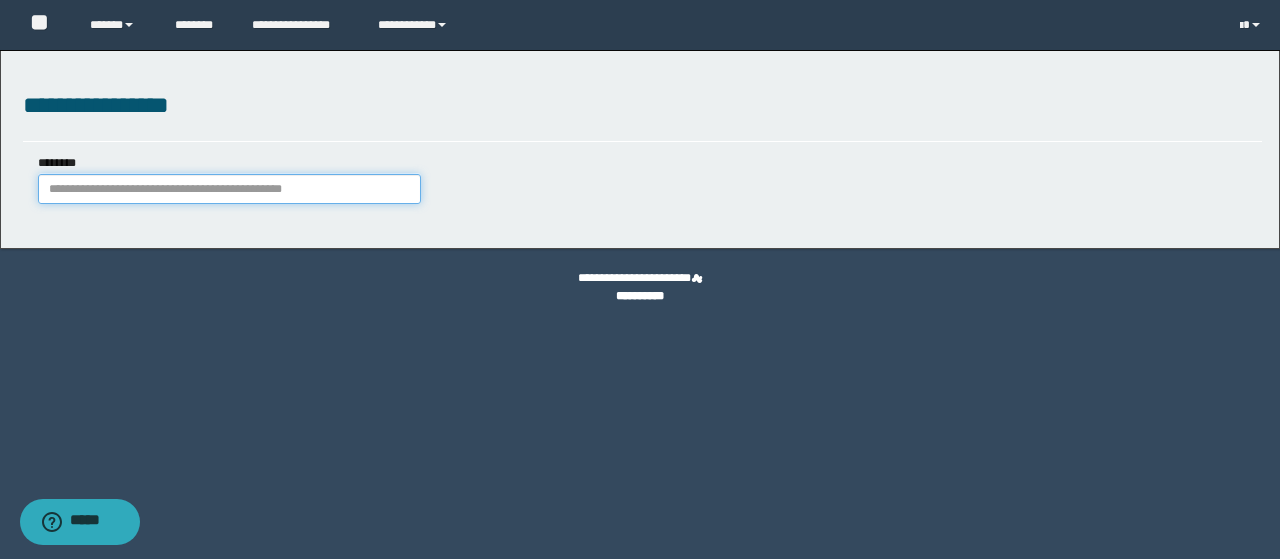 click on "********" at bounding box center [229, 189] 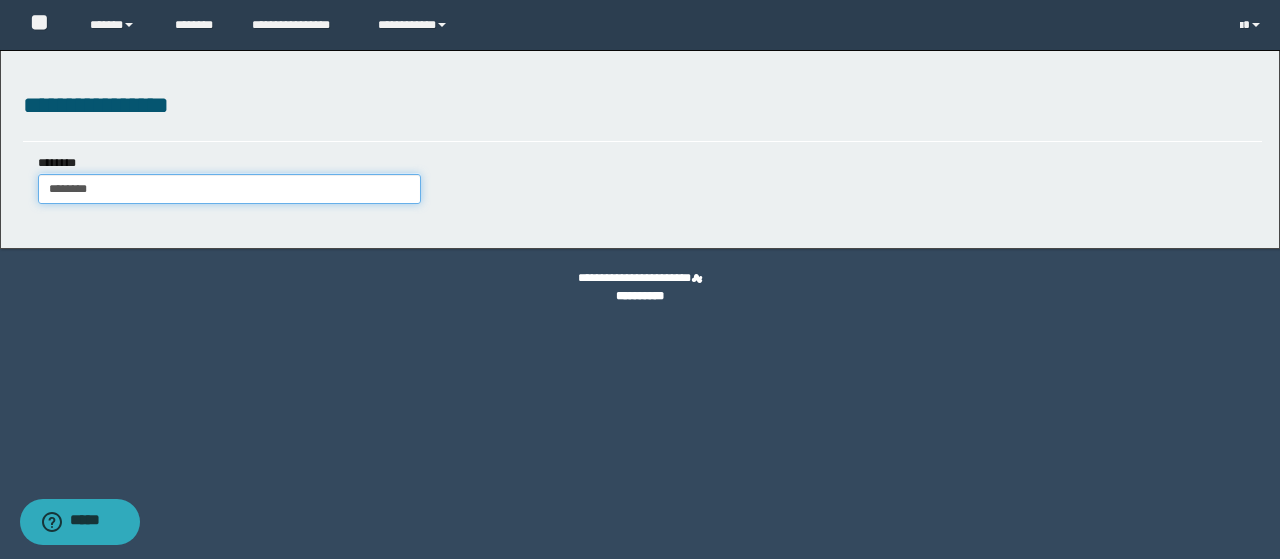 type on "********" 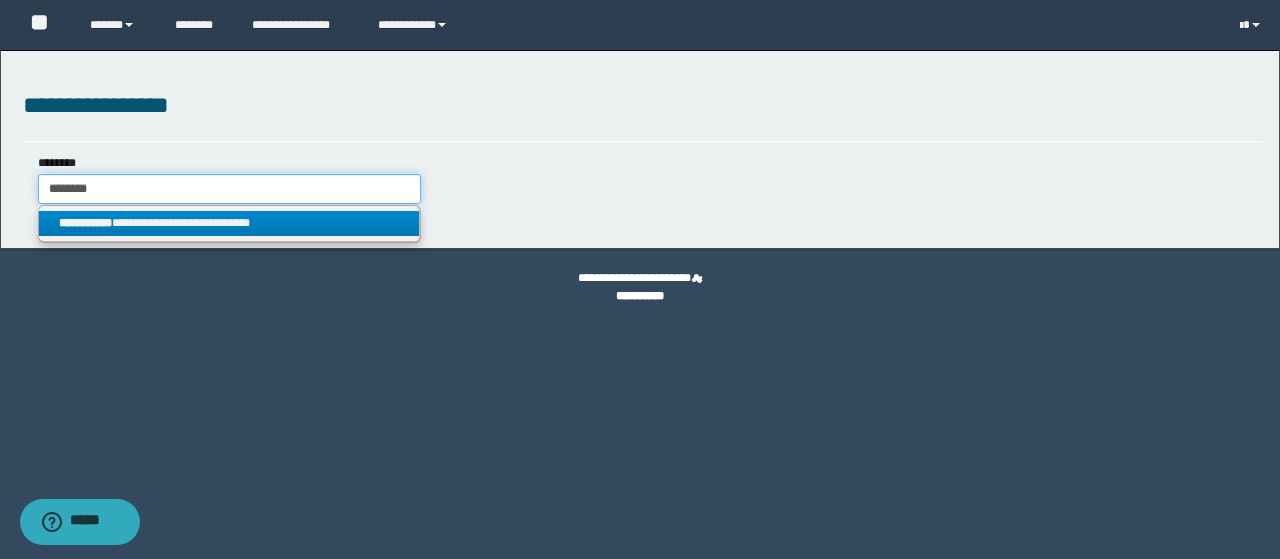 type on "********" 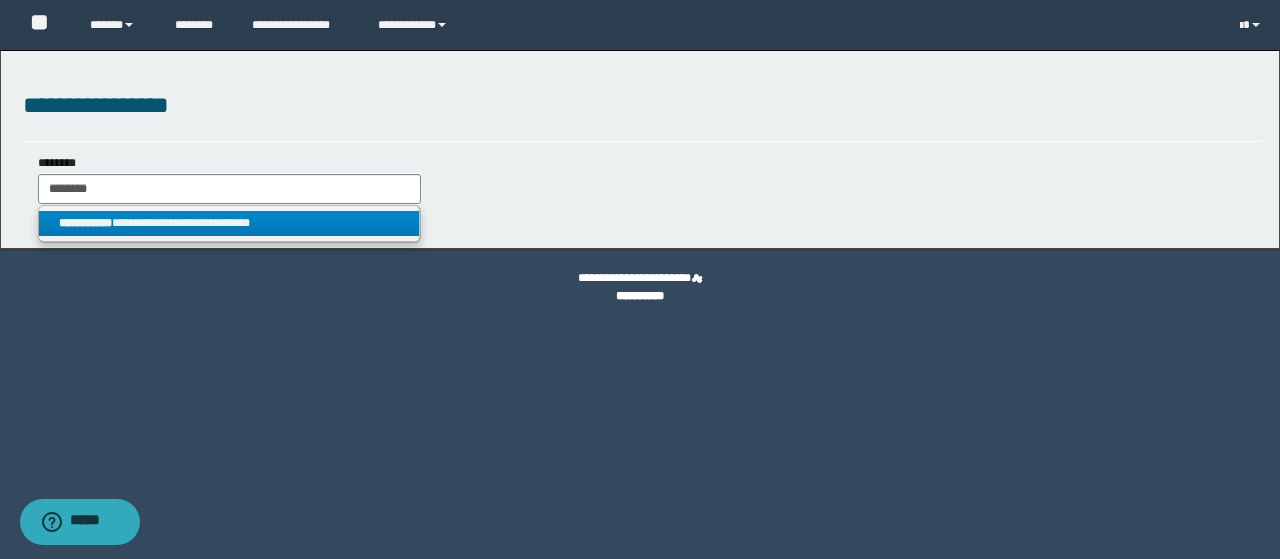 click on "**********" at bounding box center (229, 223) 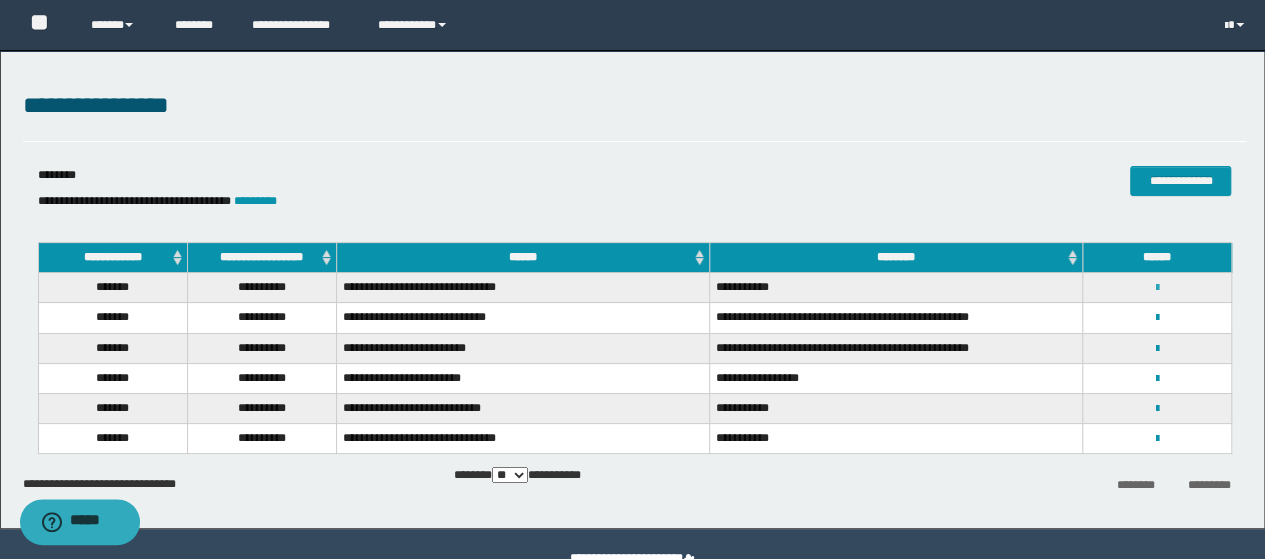 click at bounding box center [1157, 288] 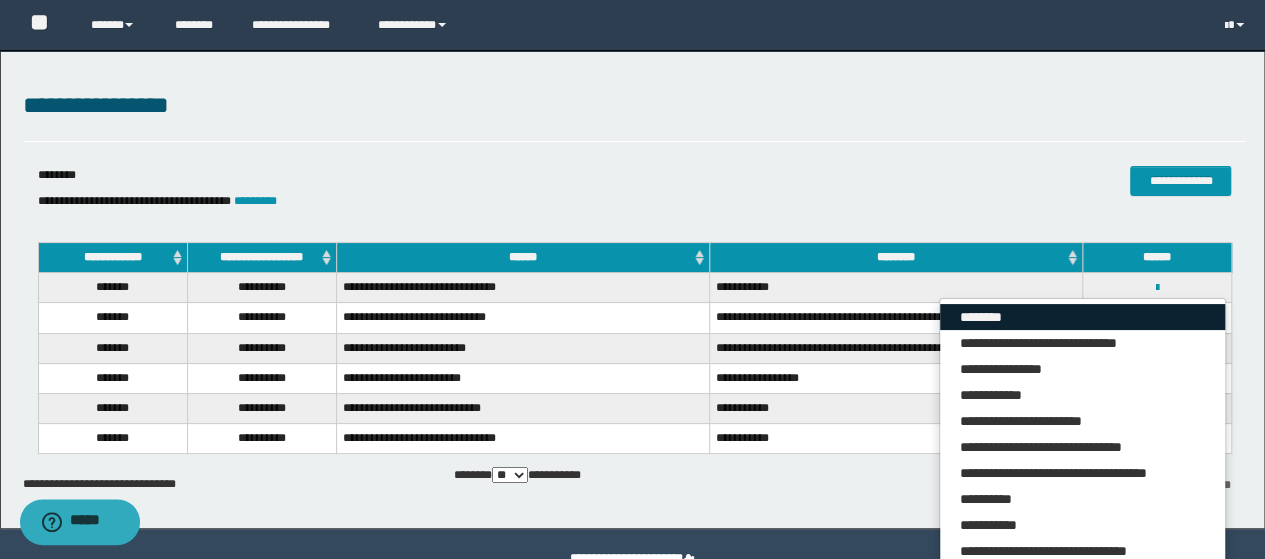click on "********" at bounding box center (1082, 317) 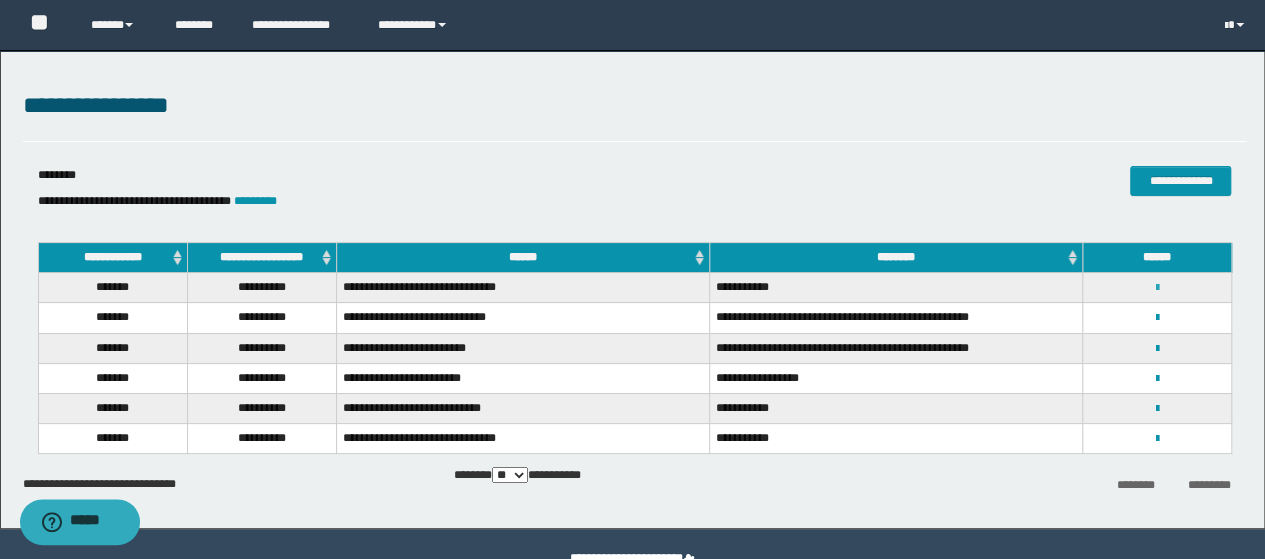 click at bounding box center (1157, 288) 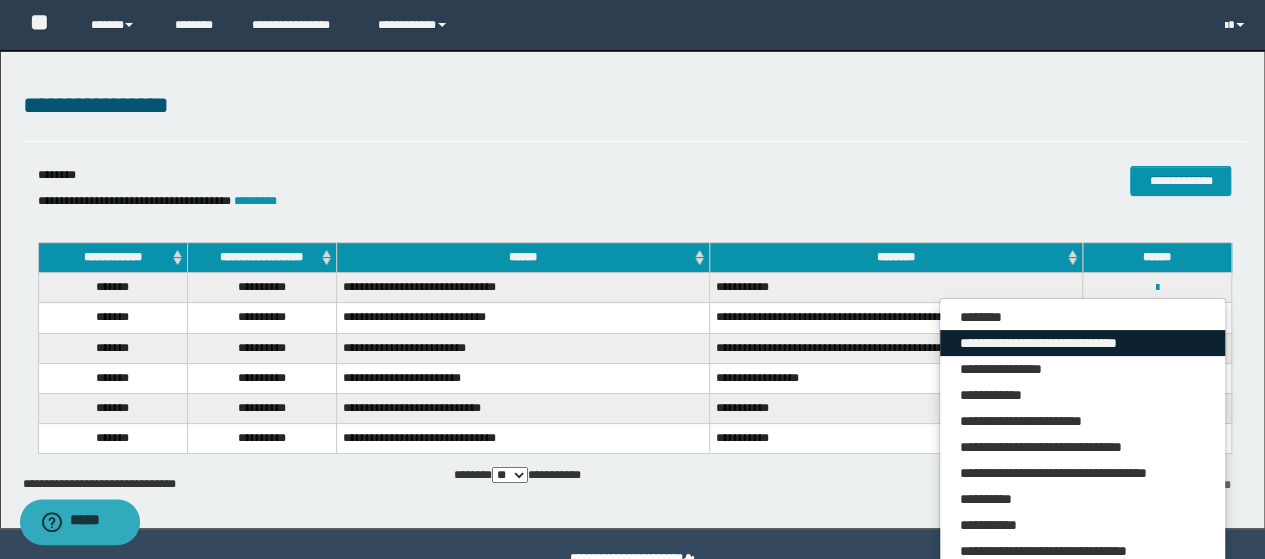 click on "**********" at bounding box center (1082, 343) 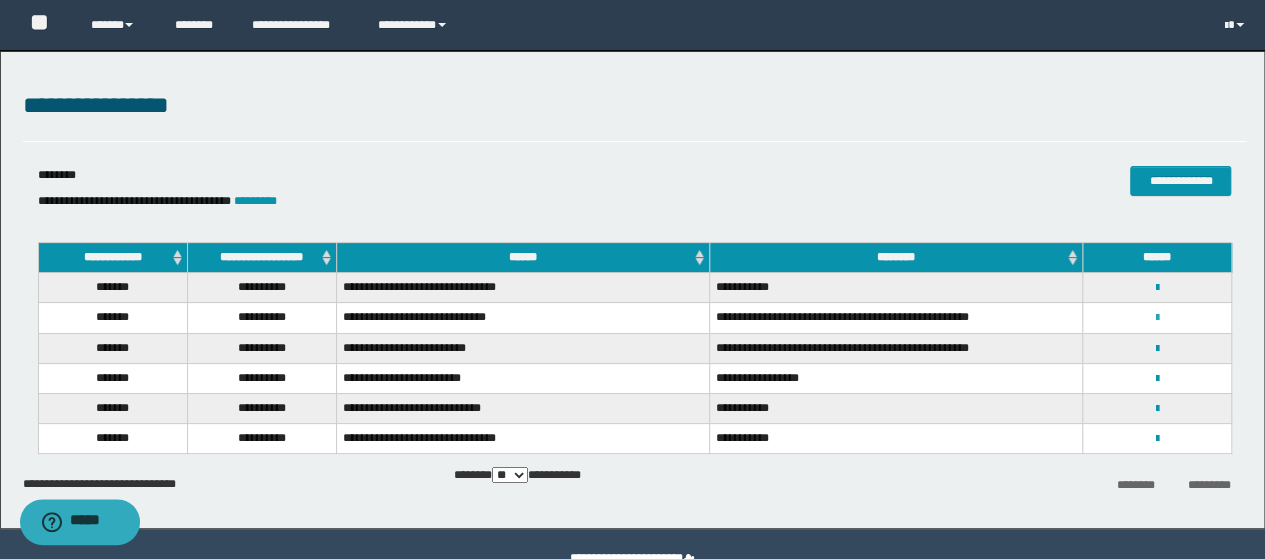 click at bounding box center (1157, 318) 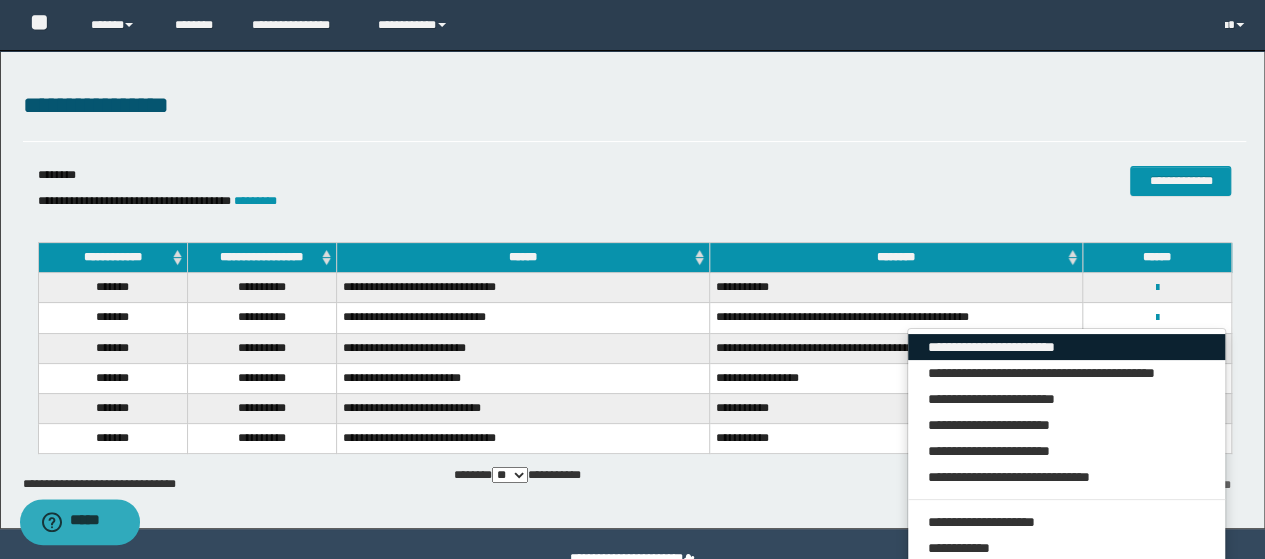 click on "**********" at bounding box center [1067, 347] 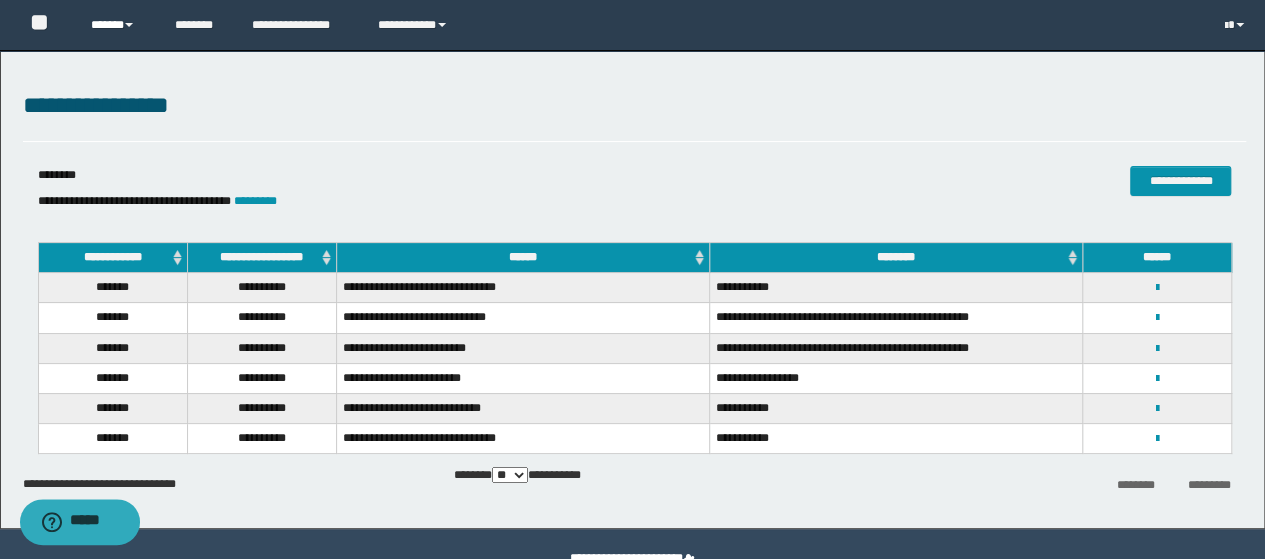 click on "******" at bounding box center [117, 25] 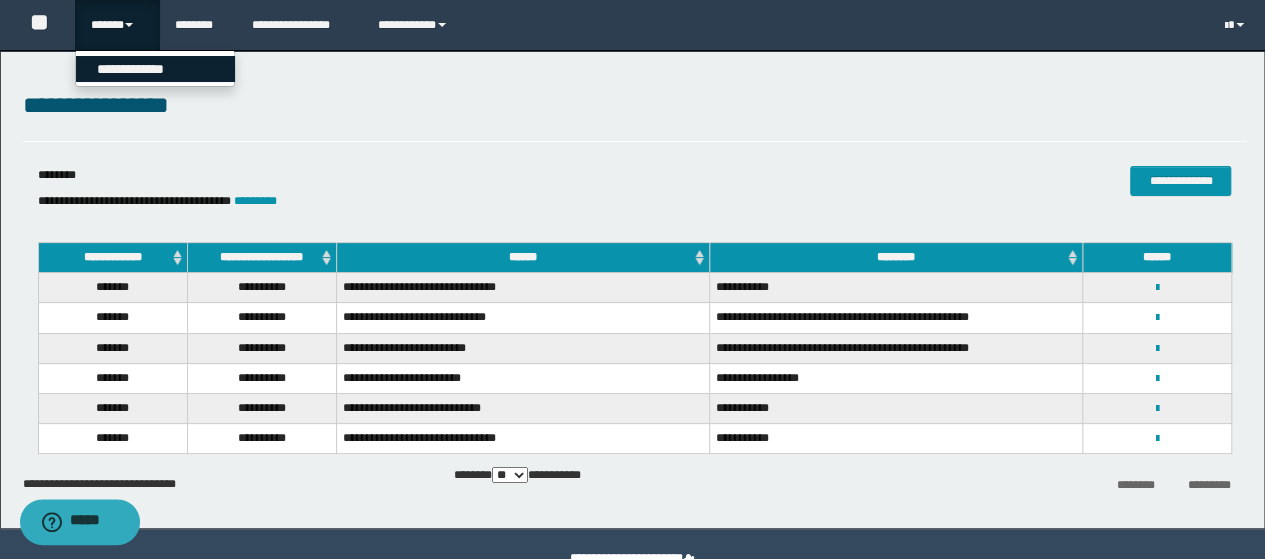 click on "**********" at bounding box center (155, 69) 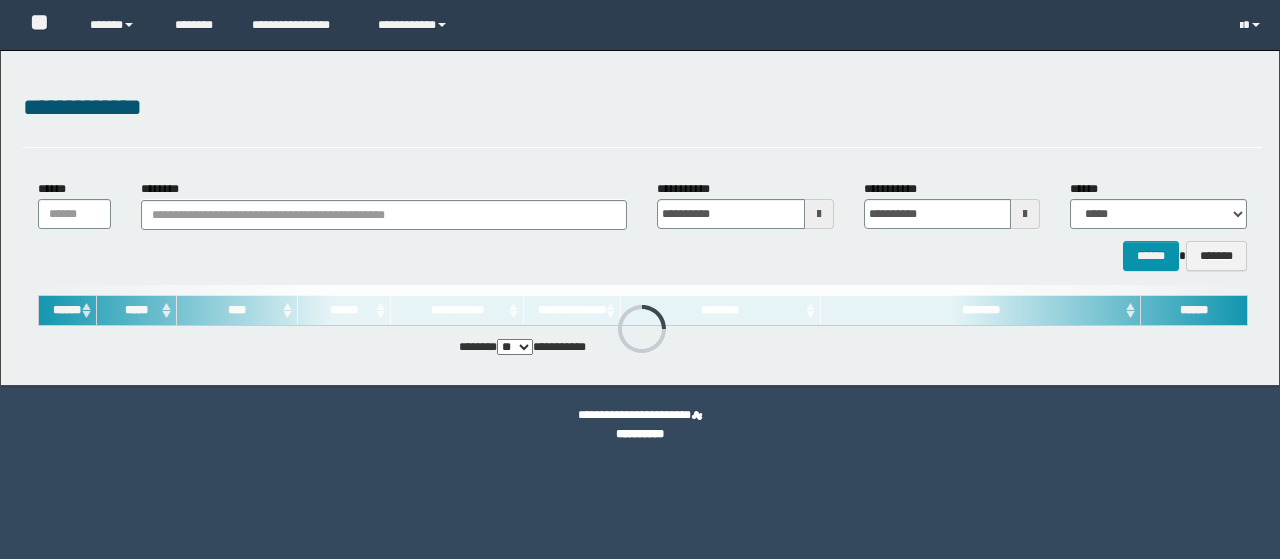 scroll, scrollTop: 0, scrollLeft: 0, axis: both 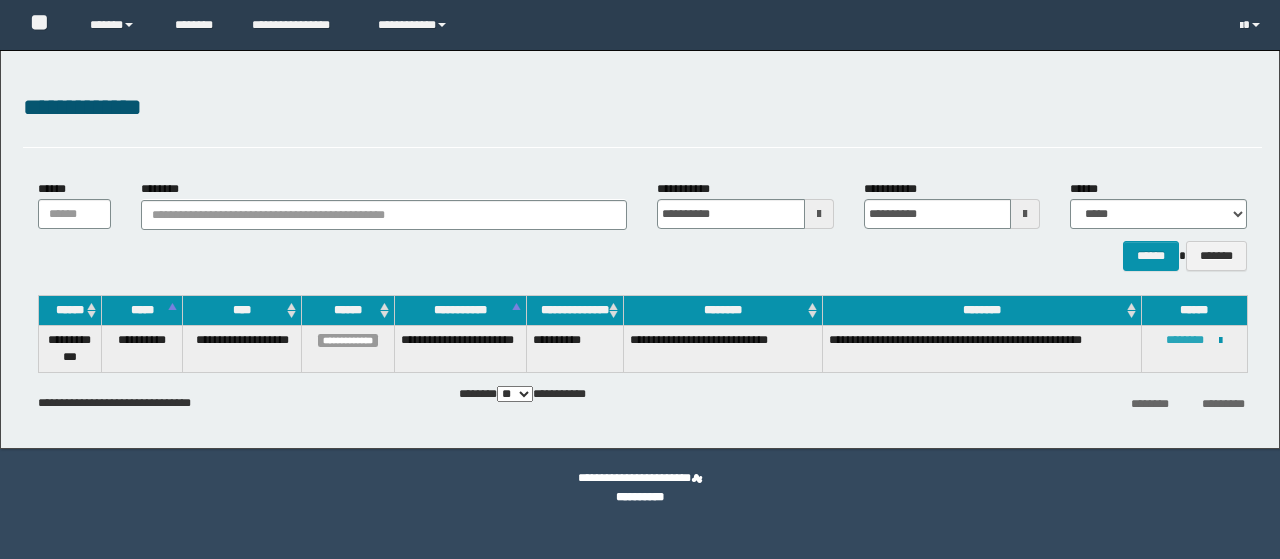 click on "********" at bounding box center (1185, 340) 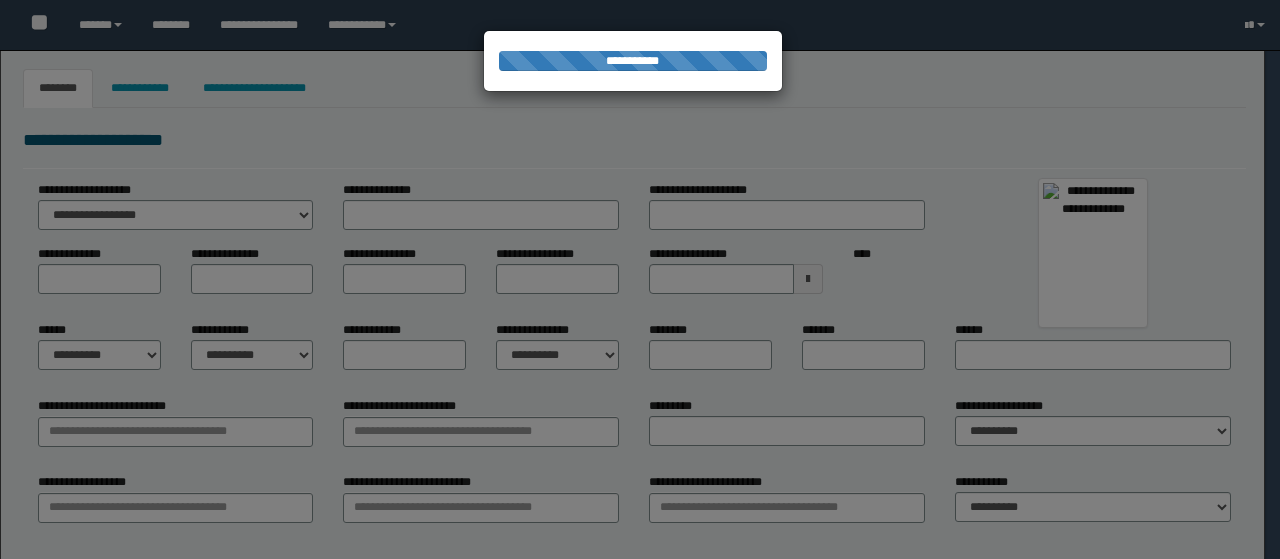 scroll, scrollTop: 0, scrollLeft: 0, axis: both 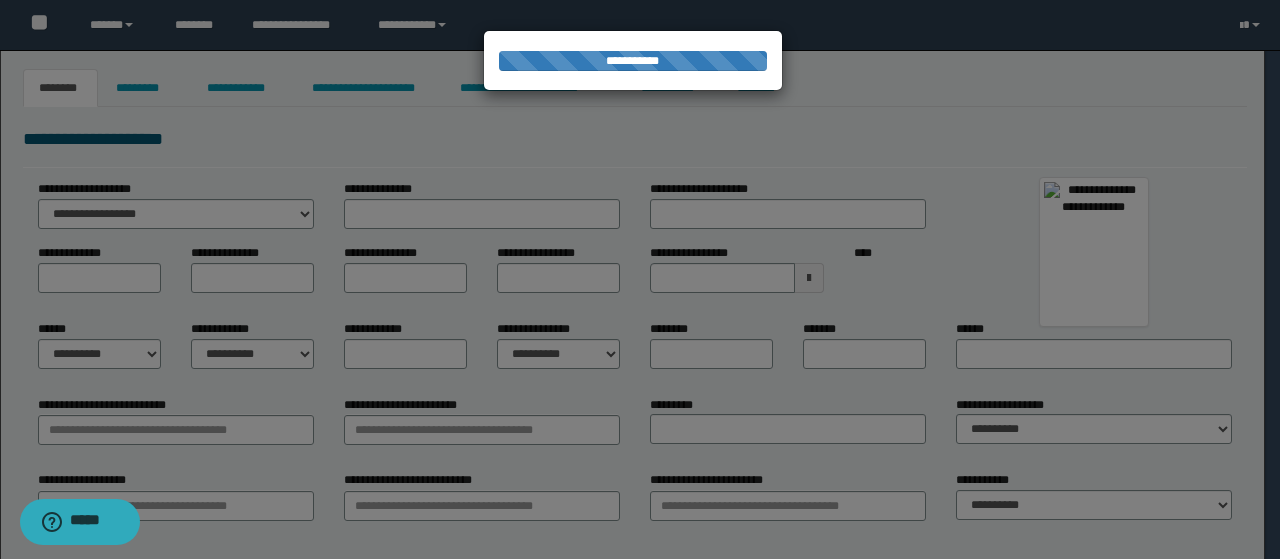 type on "*****" 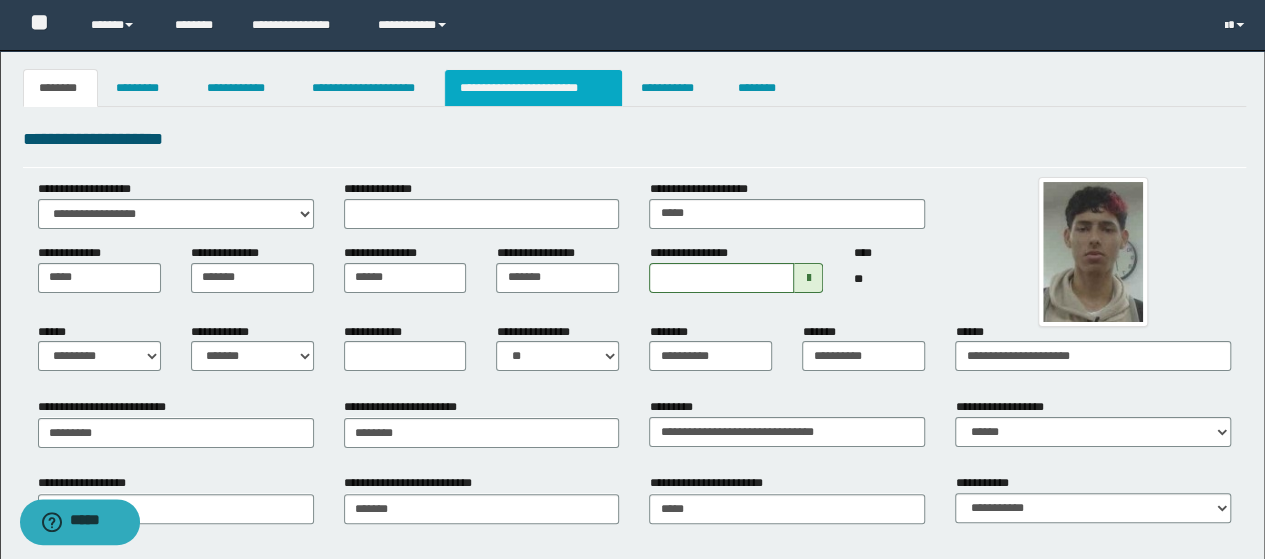 click on "**********" at bounding box center (533, 88) 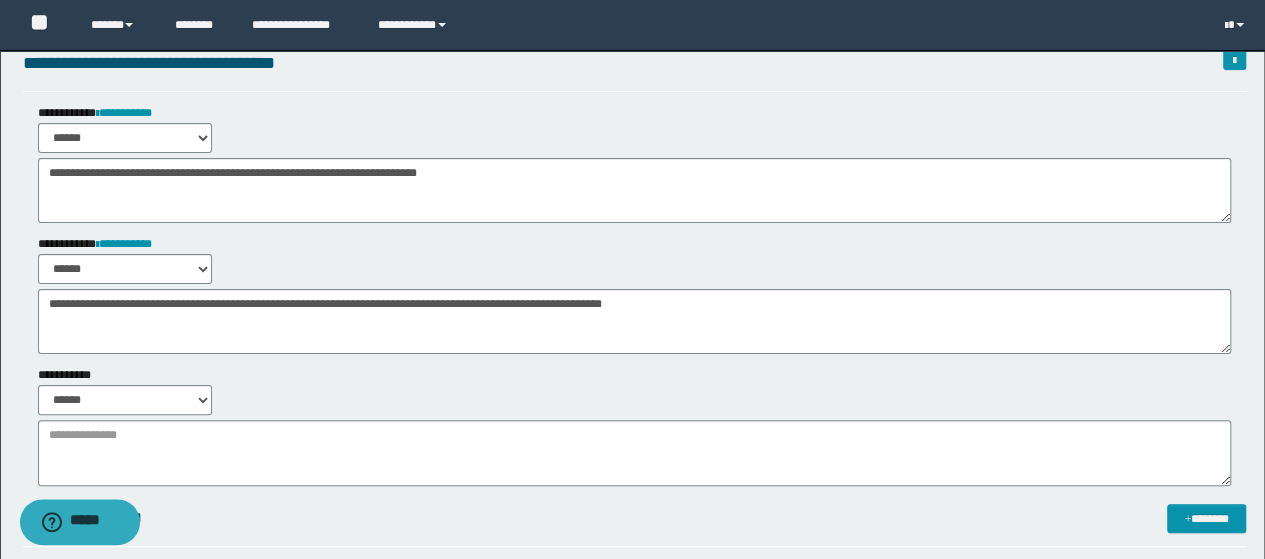 scroll, scrollTop: 0, scrollLeft: 0, axis: both 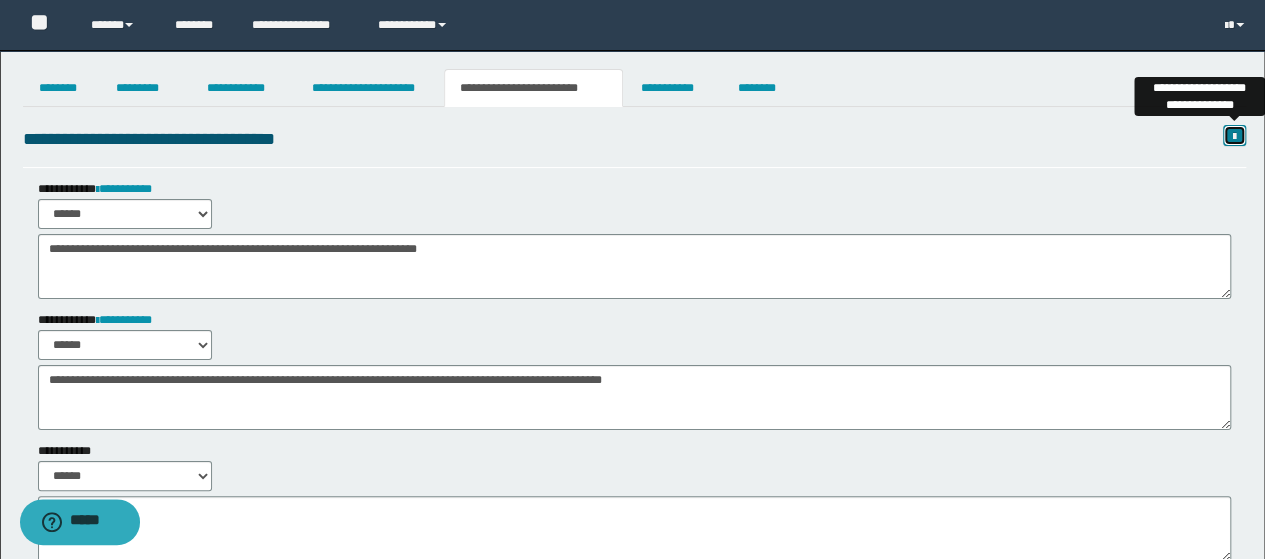 click at bounding box center (1234, 137) 